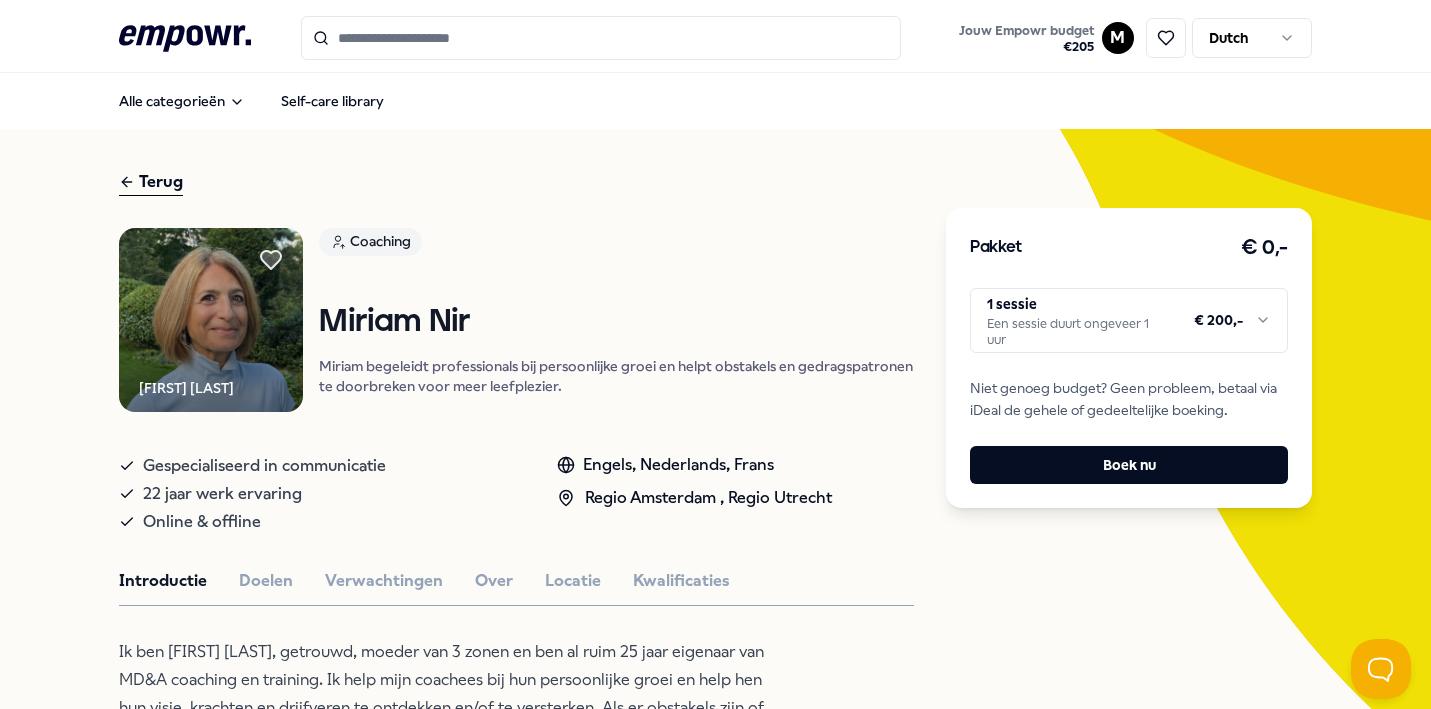 scroll, scrollTop: 0, scrollLeft: 0, axis: both 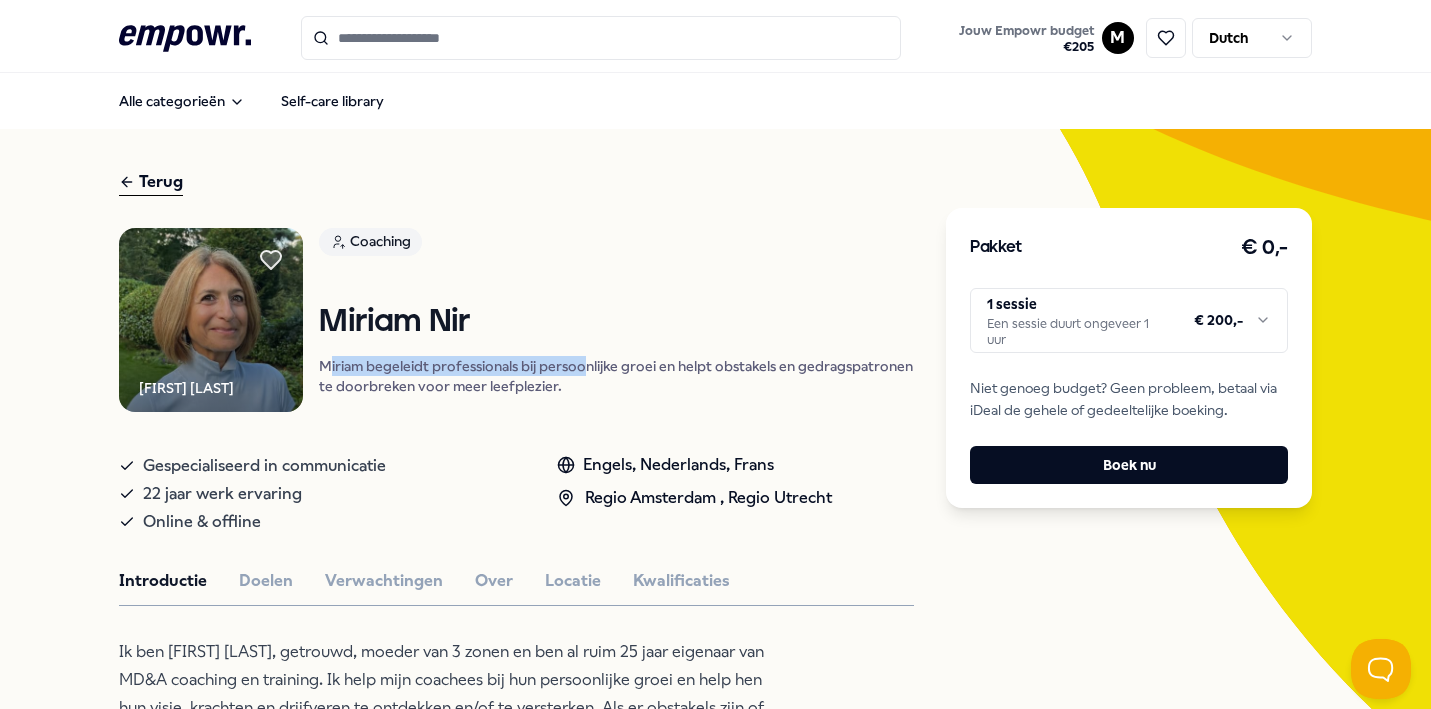 drag, startPoint x: 493, startPoint y: 404, endPoint x: 636, endPoint y: 404, distance: 143 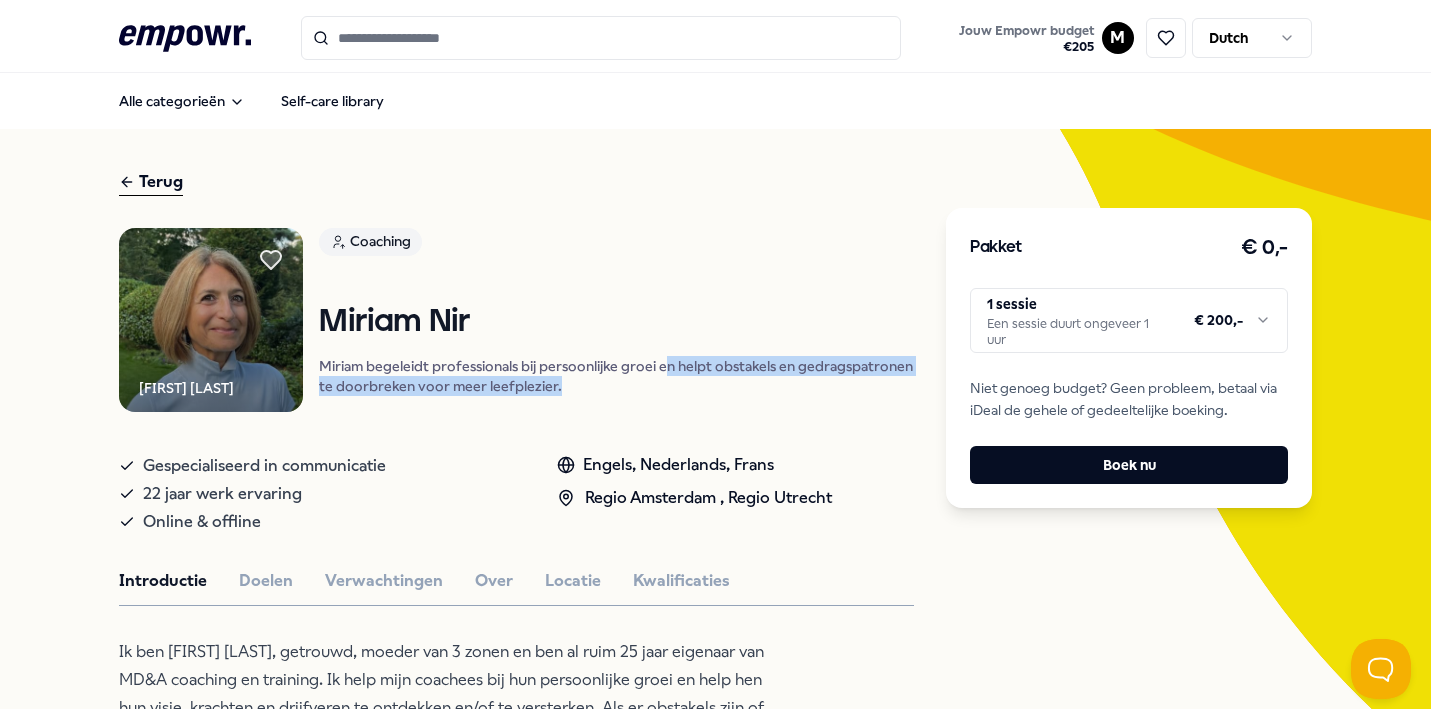 click on "Miriam begeleidt professionals bij persoonlijke groei en helpt obstakels en gedragspatronen te doorbreken voor meer leefplezier." at bounding box center (616, 376) 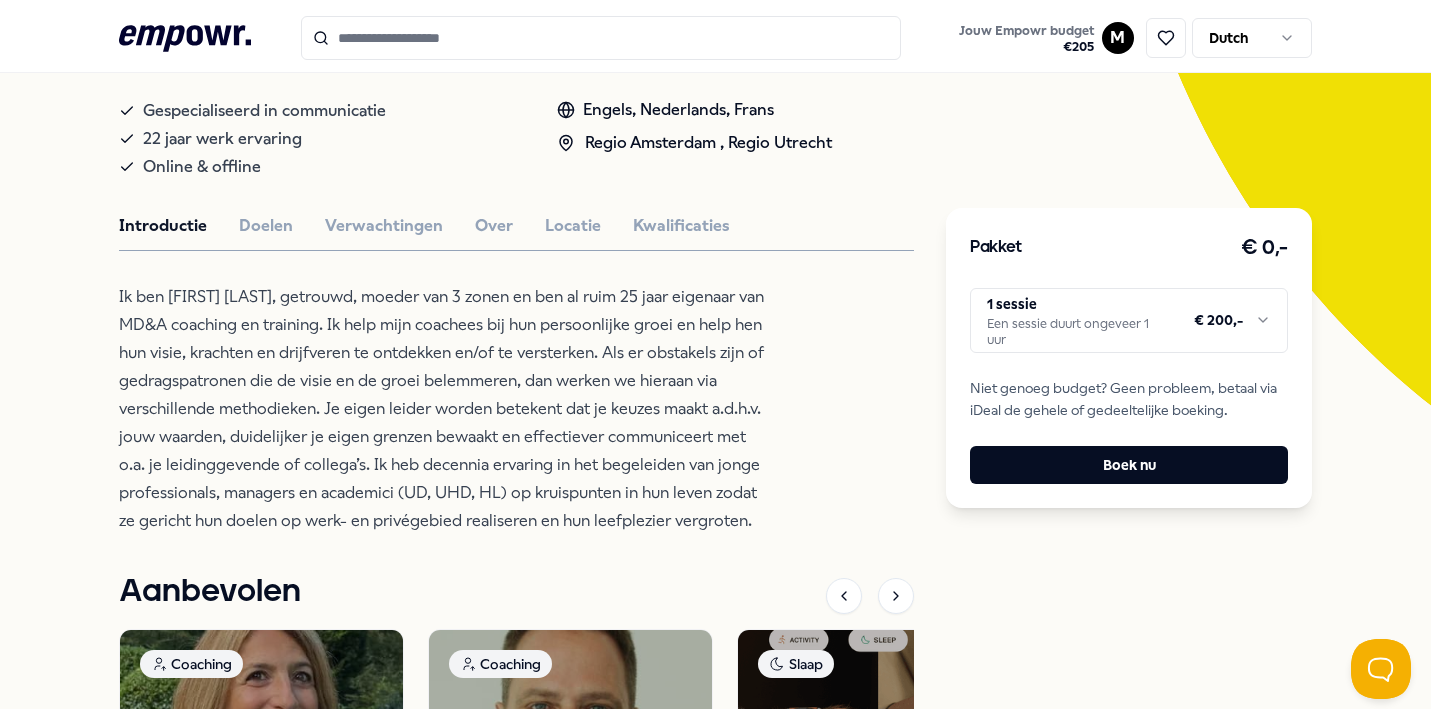 scroll, scrollTop: 356, scrollLeft: 0, axis: vertical 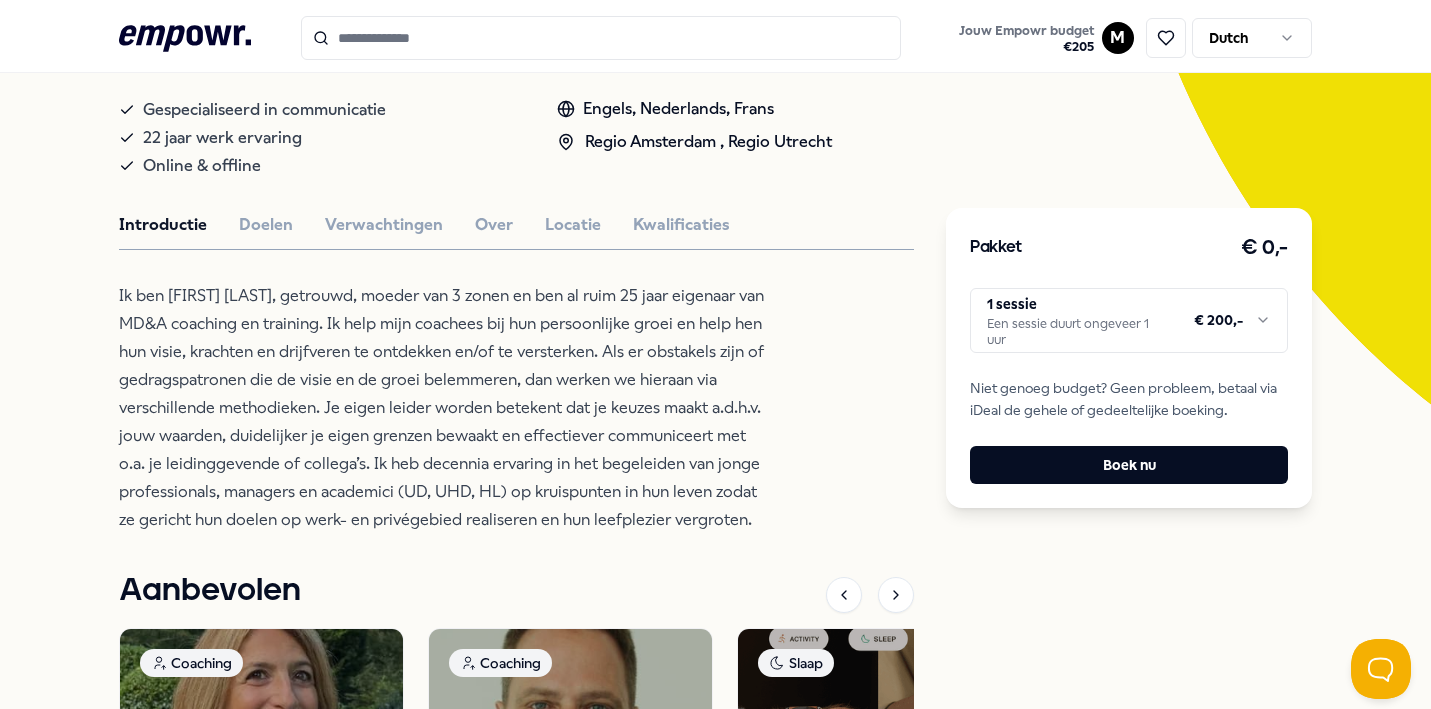 click on "Miriam Nir-Hirsch Coaching Miriam Nir Miriam begeleidt professionals bij persoonlijke groei en helpt obstakels en gedragspatronen te doorbreken voor meer leefplezier. Gespecialiseerd in communicatie 22 jaar werk ervaring Online & offline Engels, Nederlands, Frans Regio Amsterdam , Regio Utrecht  Introductie Doelen Verwachtingen Over Locatie Kwalificaties Aanbevolen Coaching Regio Amsterdam    + 1 Communicatie Miriam Nir Miriam begeleidt professionals bij persoonlijke groei en helpt obstakels en
gedragspatronen te doorbreken voor meer leefplezier. Engels, Nederlands, Frans Vanaf  € 200,- Coaching Online Communicatie Klaus Schmitt Professionele coach en trainer met 30+ jaar ervaring in interculturele
samenwerking, communicatie en leiderschapsontwikkeling. Engels, Mandarijn, Duits Vanaf  € 150,- Slaap Producten, Boeken & Apps  NOWATCH: Smartwatch NOWATCH meet stress, slaap en hartslag om je gezondheid te verbeteren met
wetenschappelijk gevalideerde gegevens. Engels, Nederlands Vanaf  € 330,-   Bewegen" at bounding box center [516, 468] 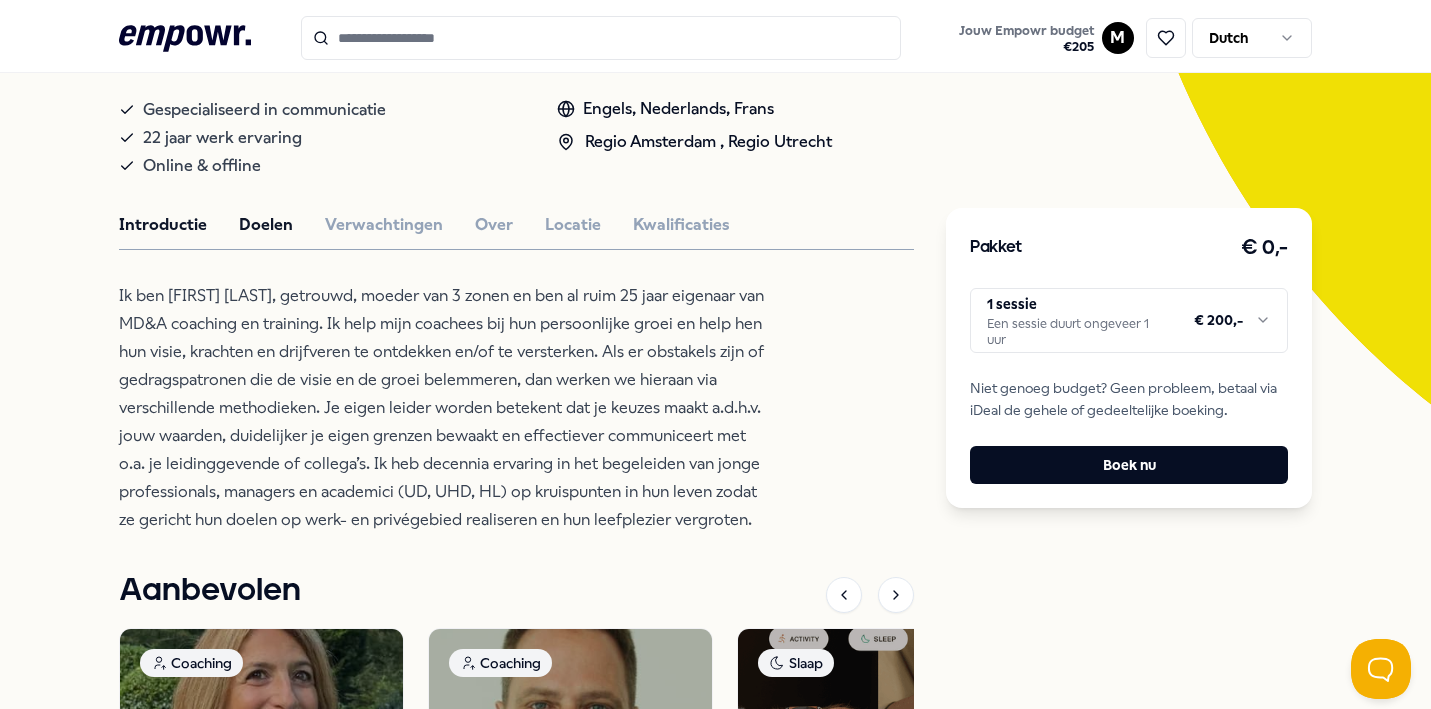 click on "Doelen" at bounding box center [266, 225] 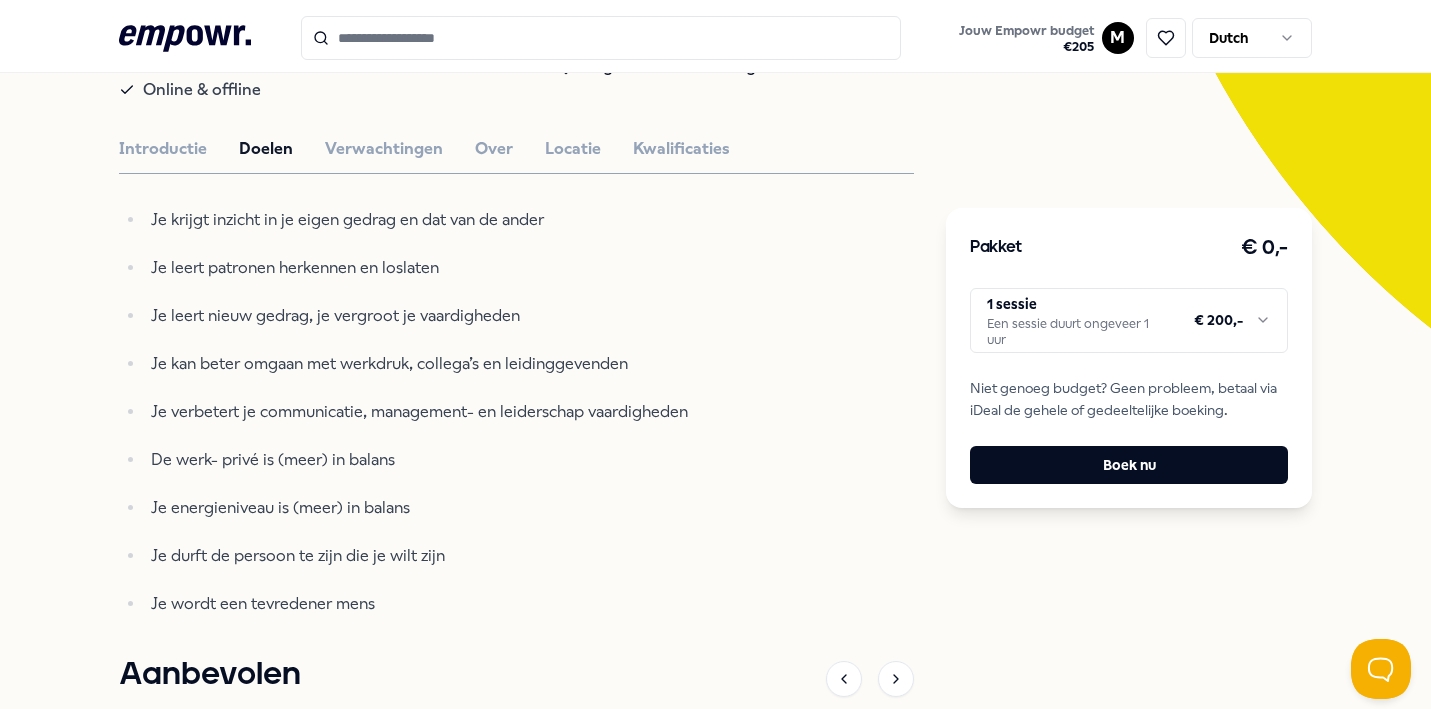 scroll, scrollTop: 436, scrollLeft: 0, axis: vertical 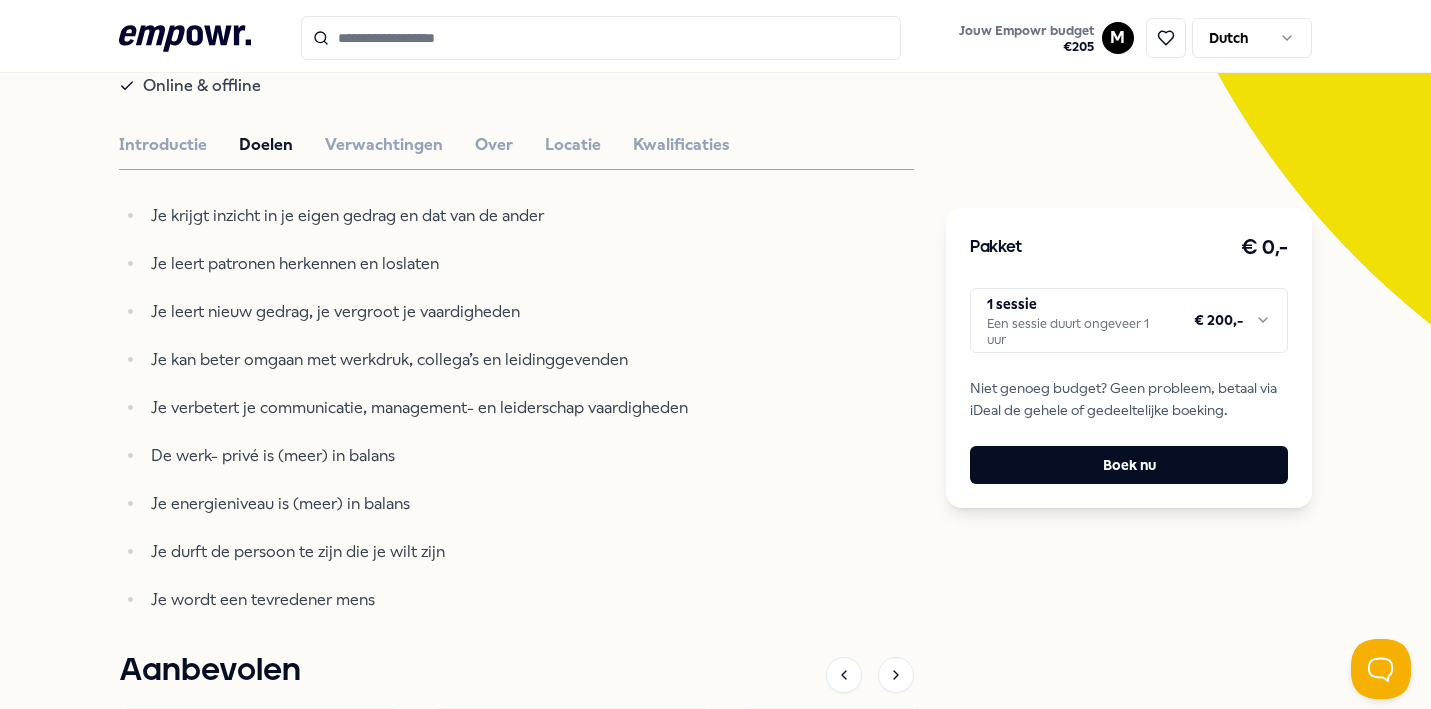 drag, startPoint x: 166, startPoint y: 249, endPoint x: 534, endPoint y: 309, distance: 372.85922 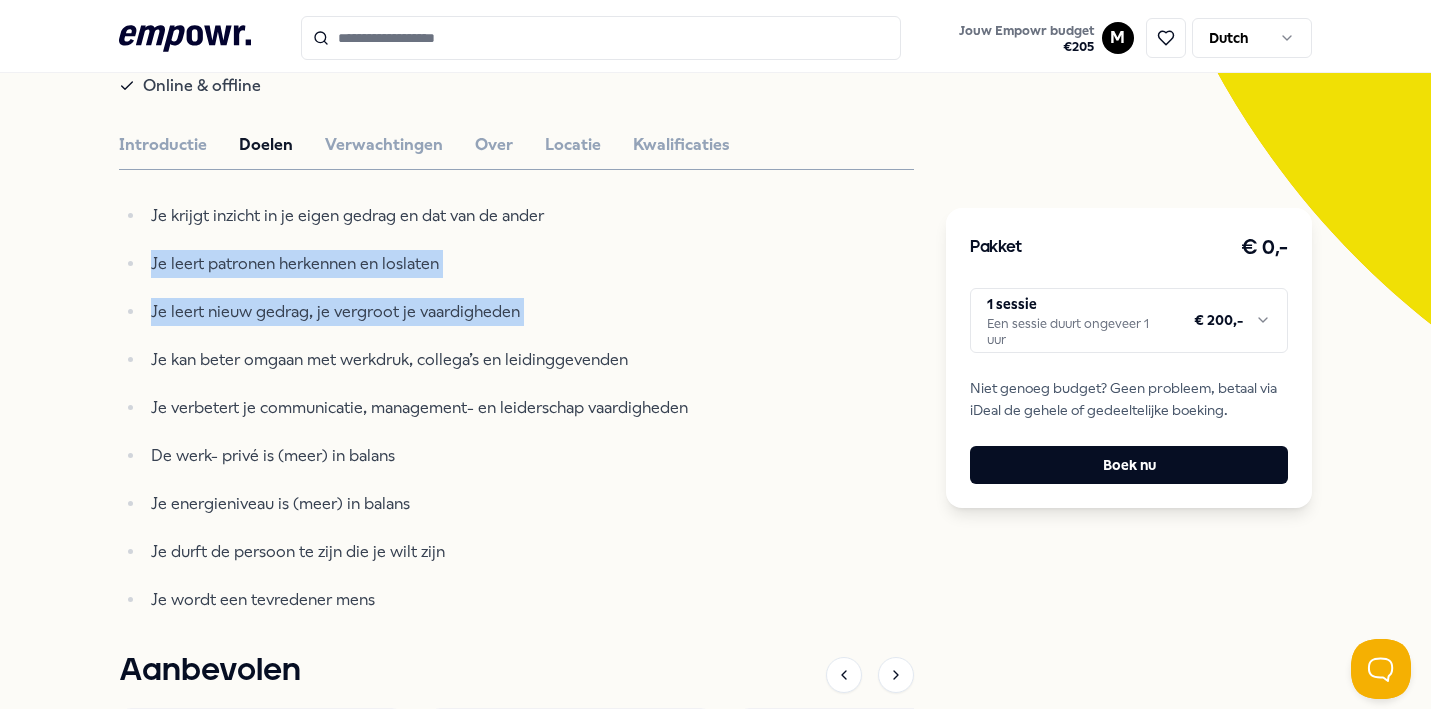 drag, startPoint x: 534, startPoint y: 312, endPoint x: 579, endPoint y: 372, distance: 75 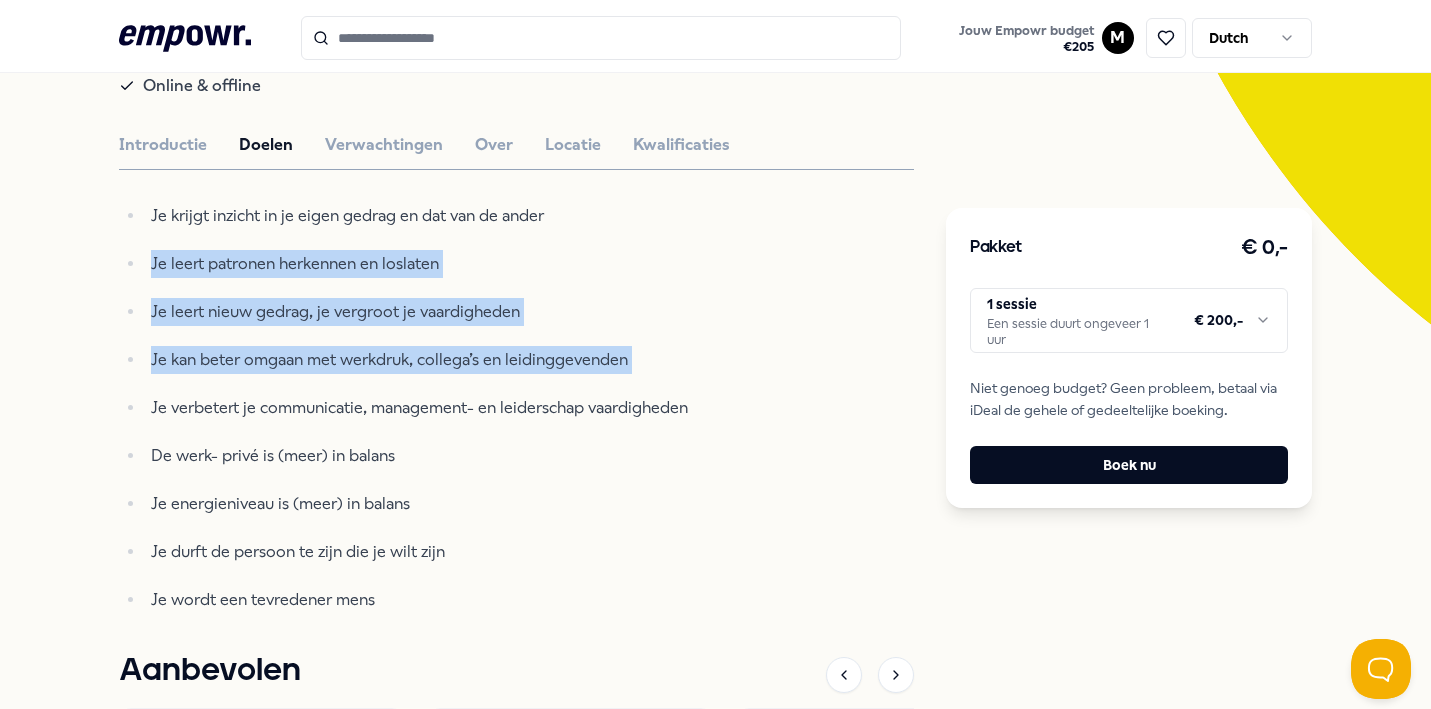 click on "Je krijgt inzicht in je eigen gedrag en dat van de ander Je leert patronen herkennen en loslaten  Je leert nieuw gedrag, je vergroot je vaardigheden Je kan beter omgaan met werkdruk, collega’s en leidinggevenden Je verbetert je communicatie, management- en leiderschap vaardigheden De werk- privé is (meer) in balans  Je energieniveau is (meer) in balans Je durft de persoon te zijn die je wilt zijn Je wordt een tevredener mens" at bounding box center [444, 408] 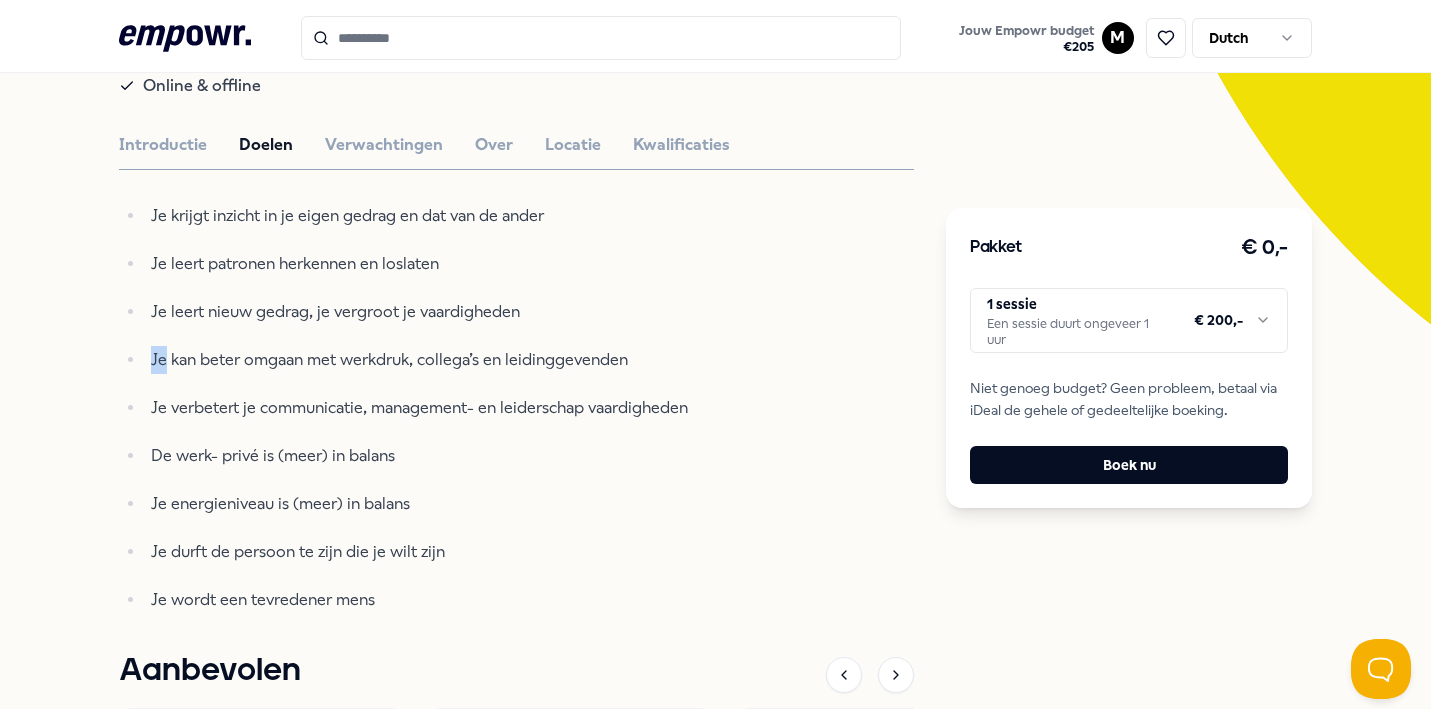 drag, startPoint x: 579, startPoint y: 372, endPoint x: 525, endPoint y: 309, distance: 82.9759 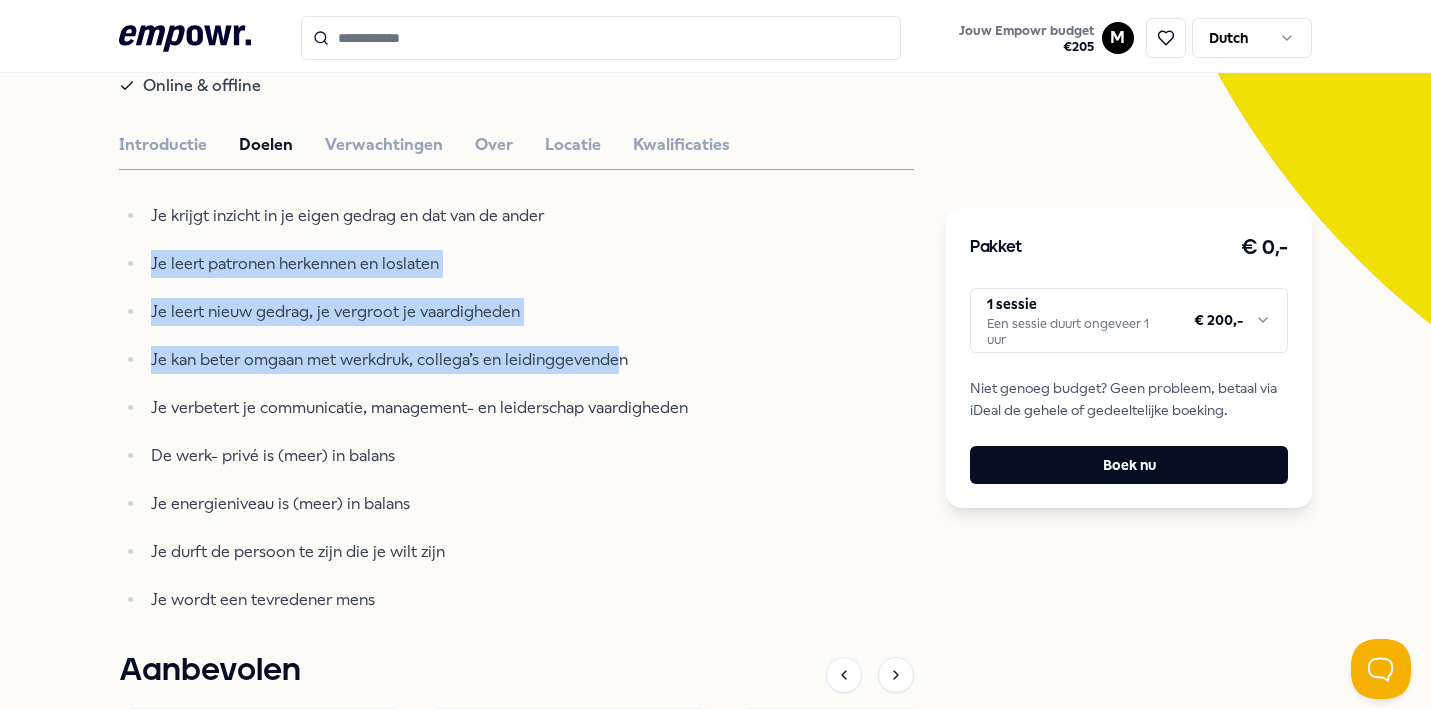 drag, startPoint x: 505, startPoint y: 273, endPoint x: 637, endPoint y: 403, distance: 185.26738 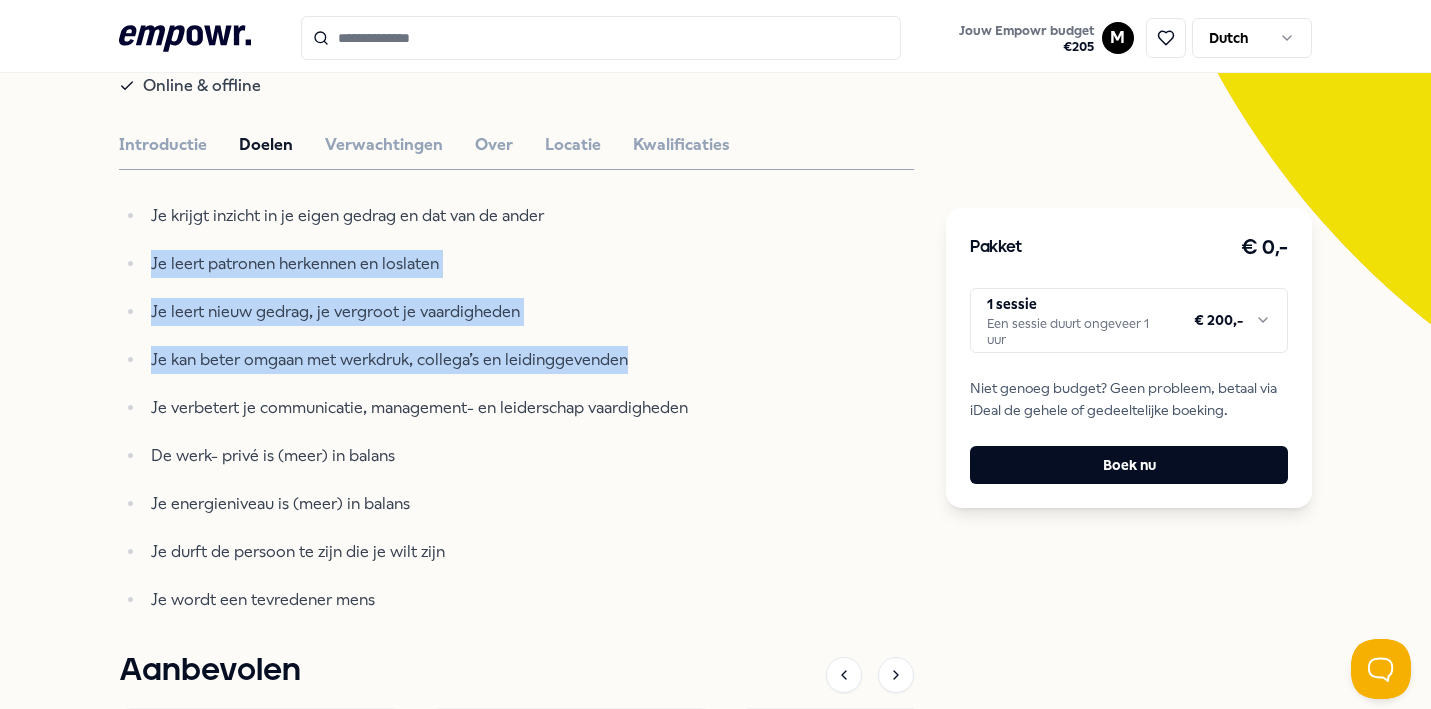 drag, startPoint x: 637, startPoint y: 403, endPoint x: 723, endPoint y: 485, distance: 118.82761 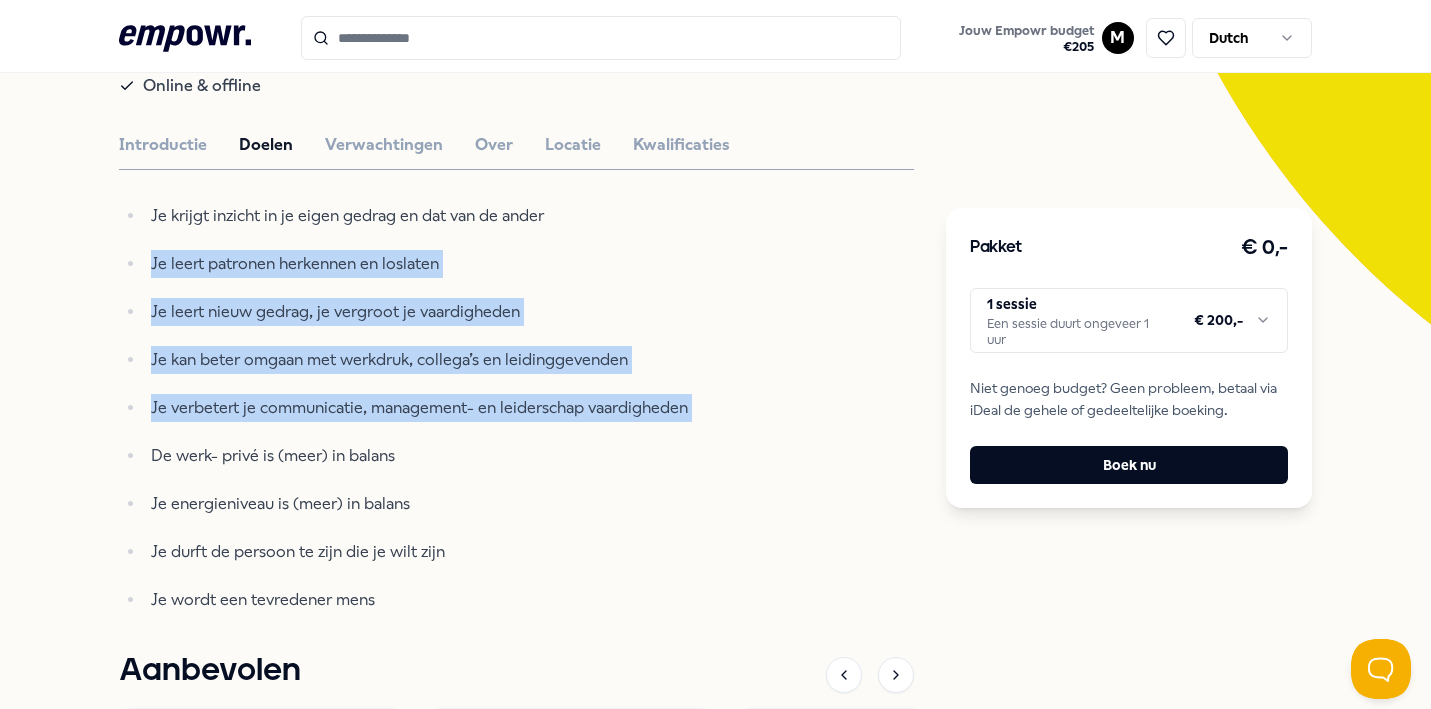 drag, startPoint x: 597, startPoint y: 300, endPoint x: 741, endPoint y: 501, distance: 247.25897 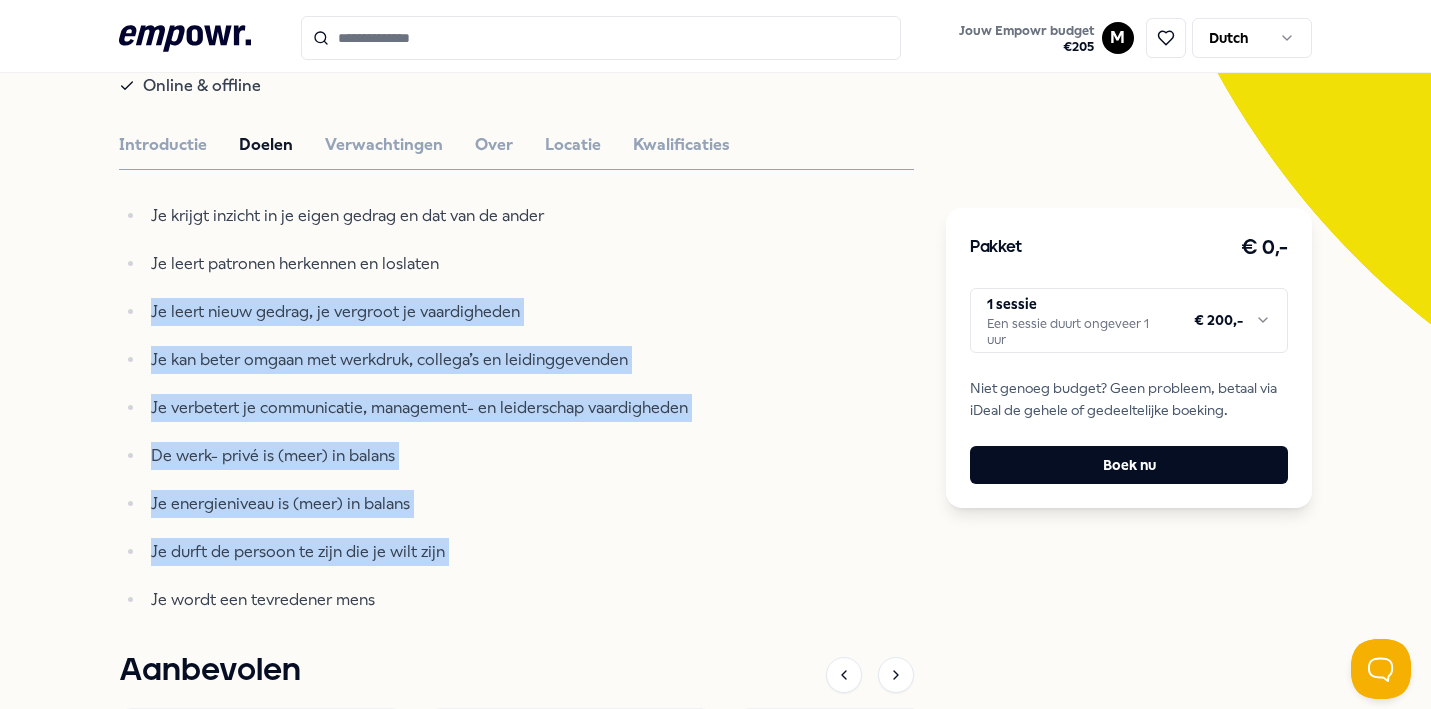 drag, startPoint x: 750, startPoint y: 565, endPoint x: 718, endPoint y: 328, distance: 239.15057 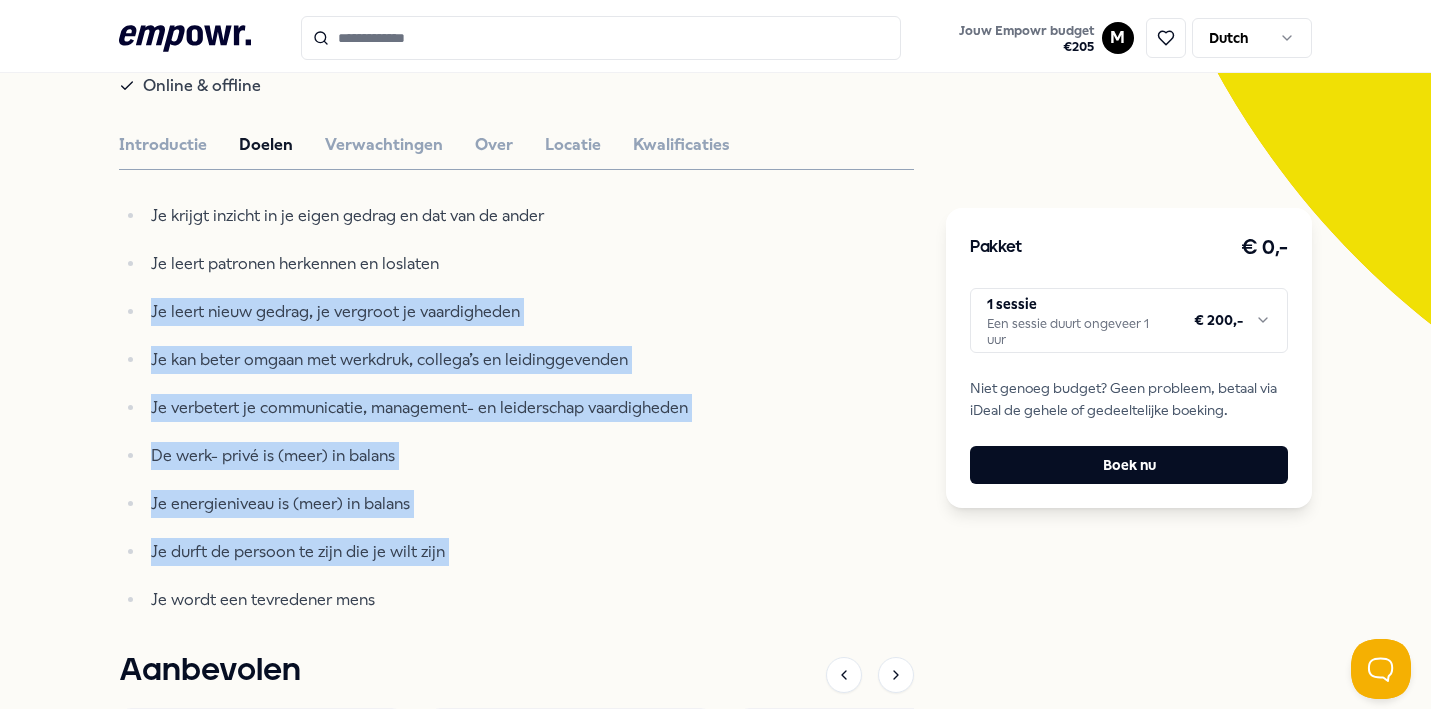 click on "Je krijgt inzicht in je eigen gedrag en dat van de ander Je leert patronen herkennen en loslaten  Je leert nieuw gedrag, je vergroot je vaardigheden Je kan beter omgaan met werkdruk, collega’s en leidinggevenden Je verbetert je communicatie, management- en leiderschap vaardigheden De werk- privé is (meer) in balans  Je energieniveau is (meer) in balans Je durft de persoon te zijn die je wilt zijn Je wordt een tevredener mens" at bounding box center [444, 408] 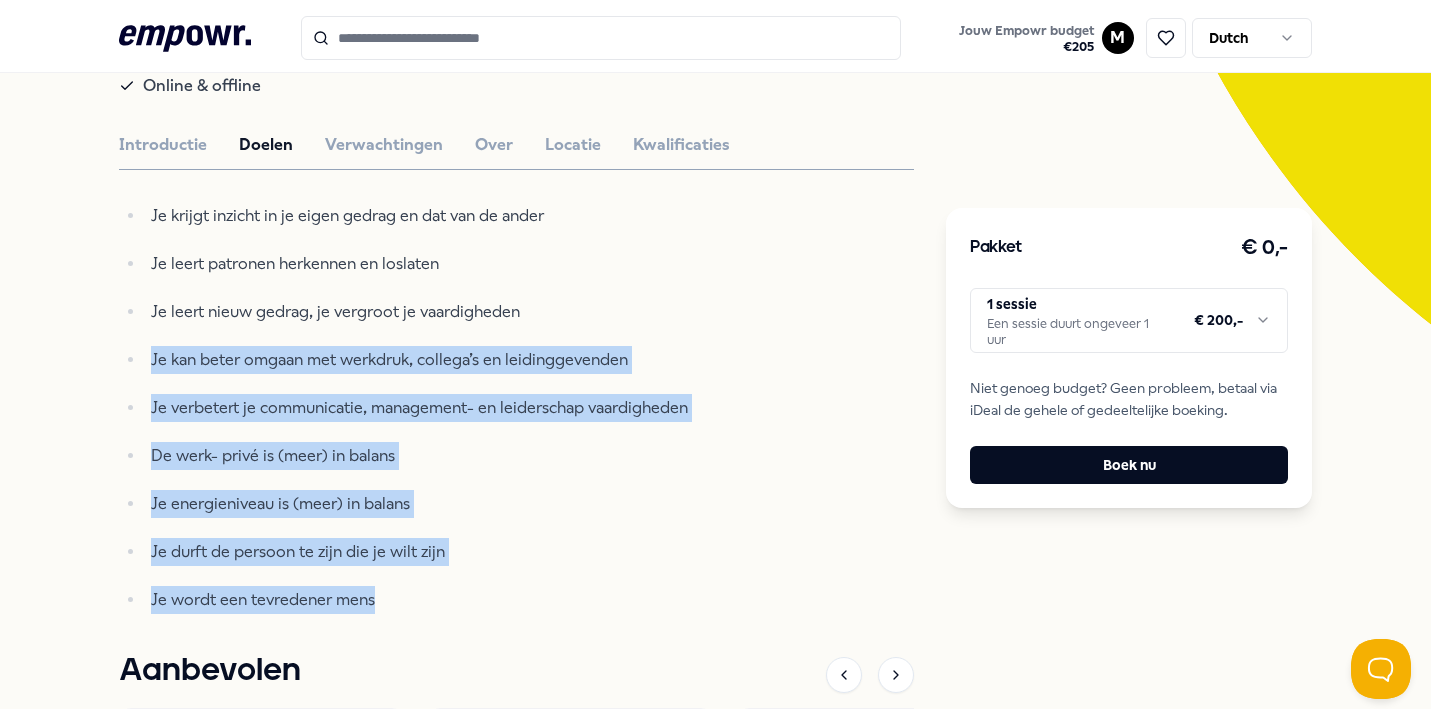 drag, startPoint x: 720, startPoint y: 360, endPoint x: 820, endPoint y: 650, distance: 306.75723 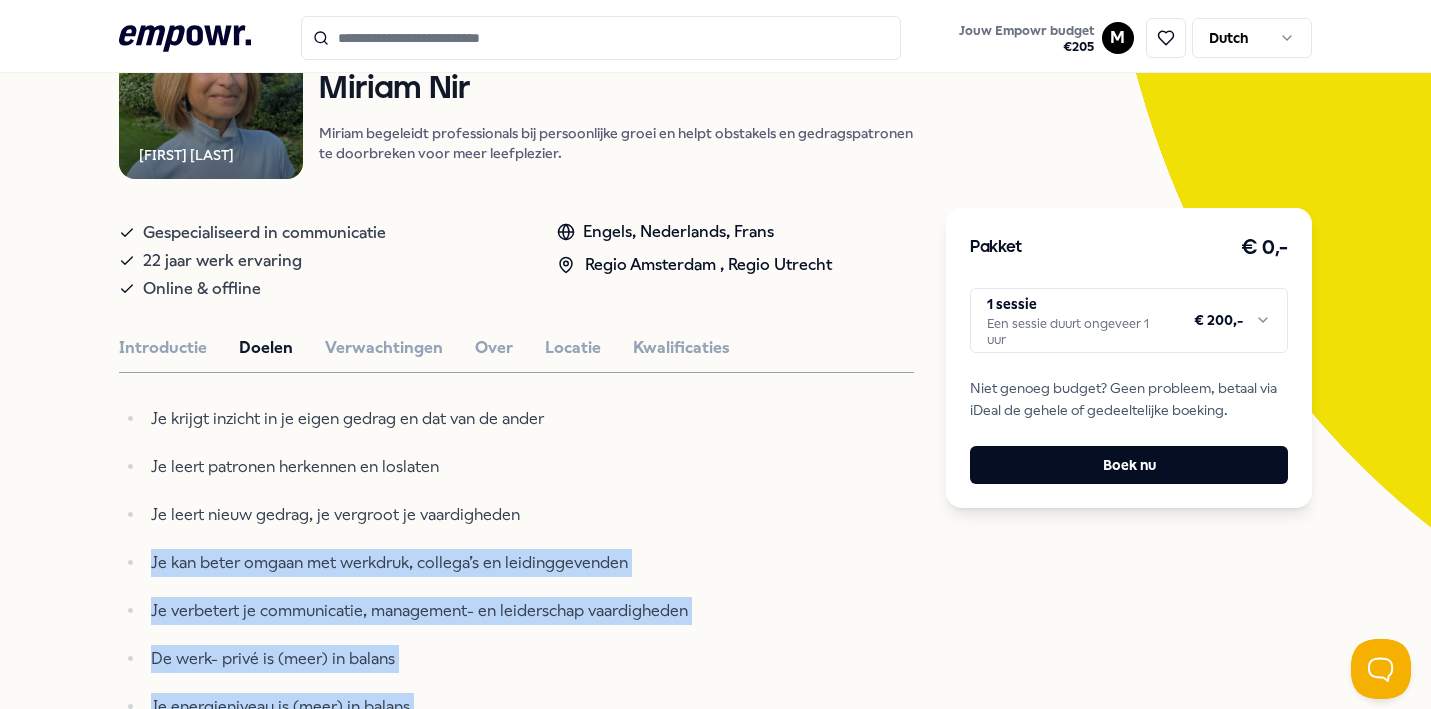 scroll, scrollTop: 153, scrollLeft: 0, axis: vertical 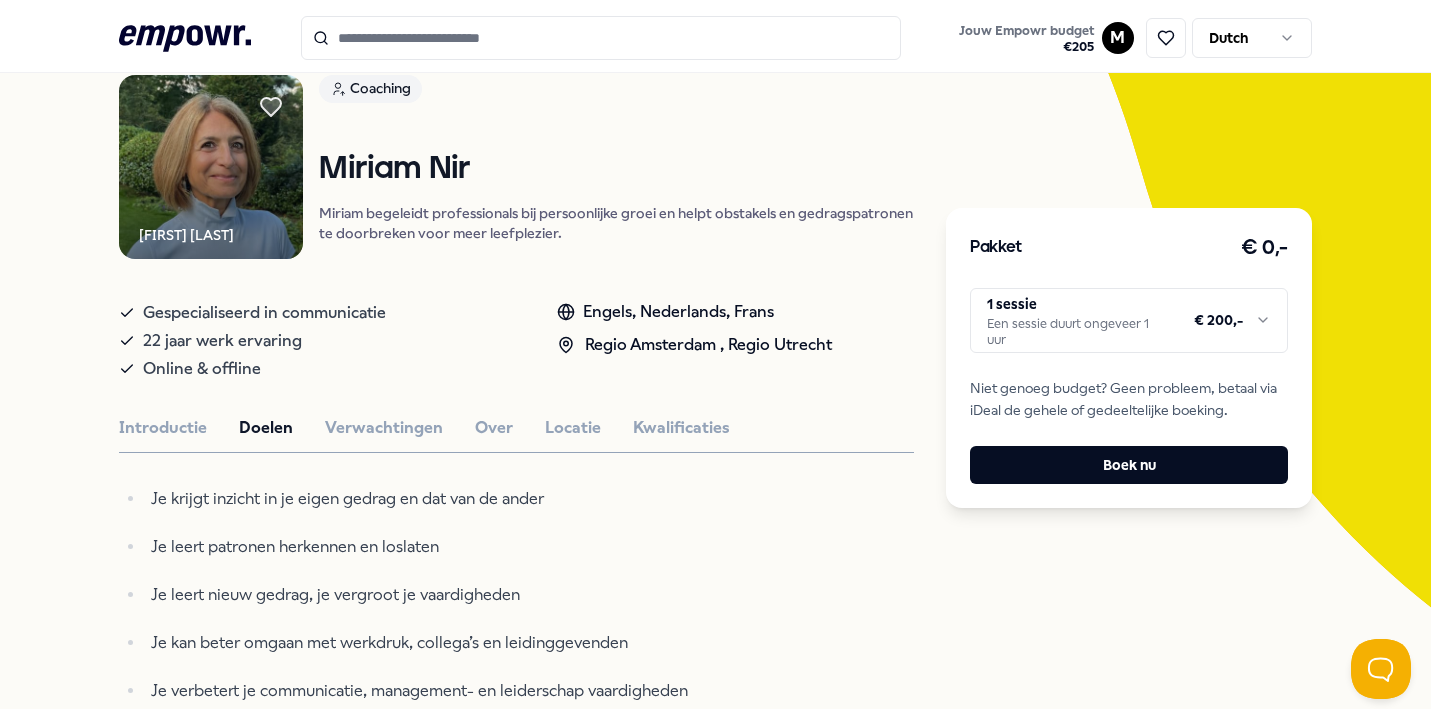 click at bounding box center [516, 452] 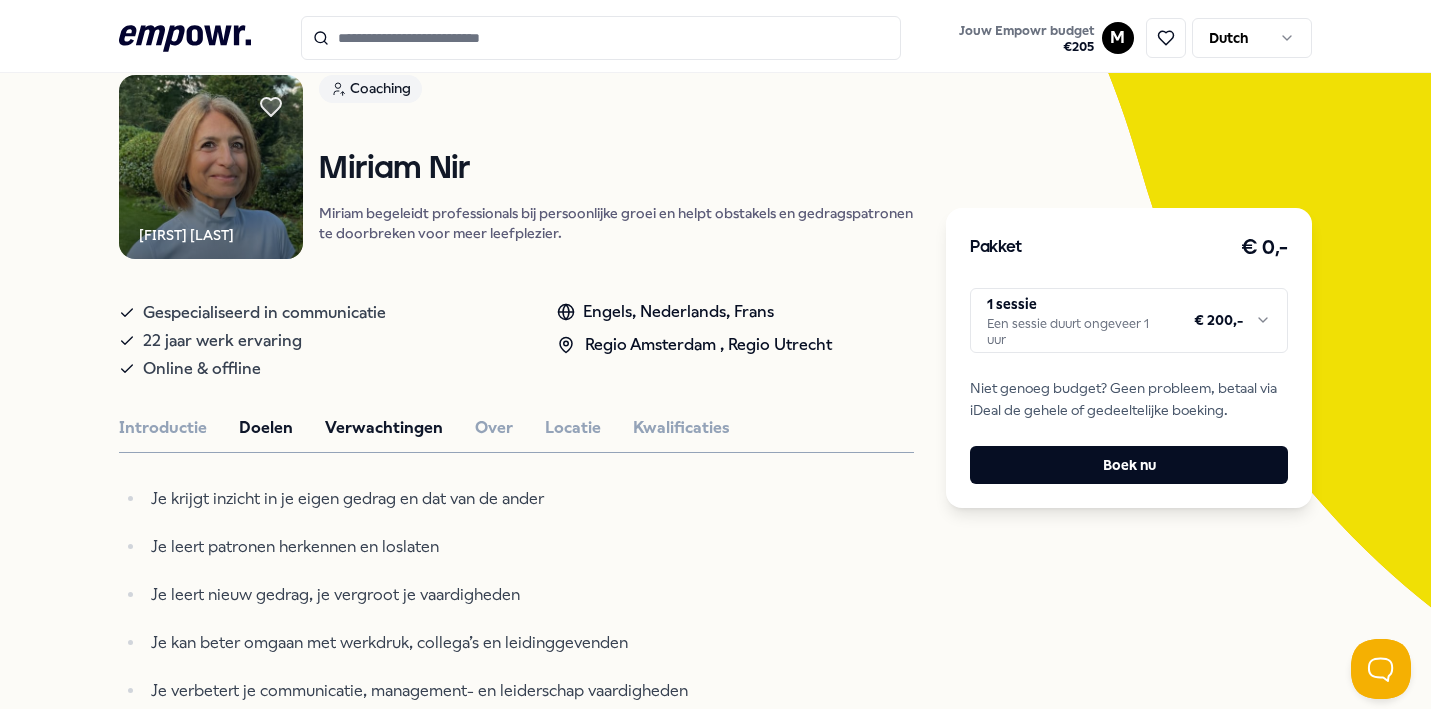 click on "Verwachtingen" at bounding box center (384, 428) 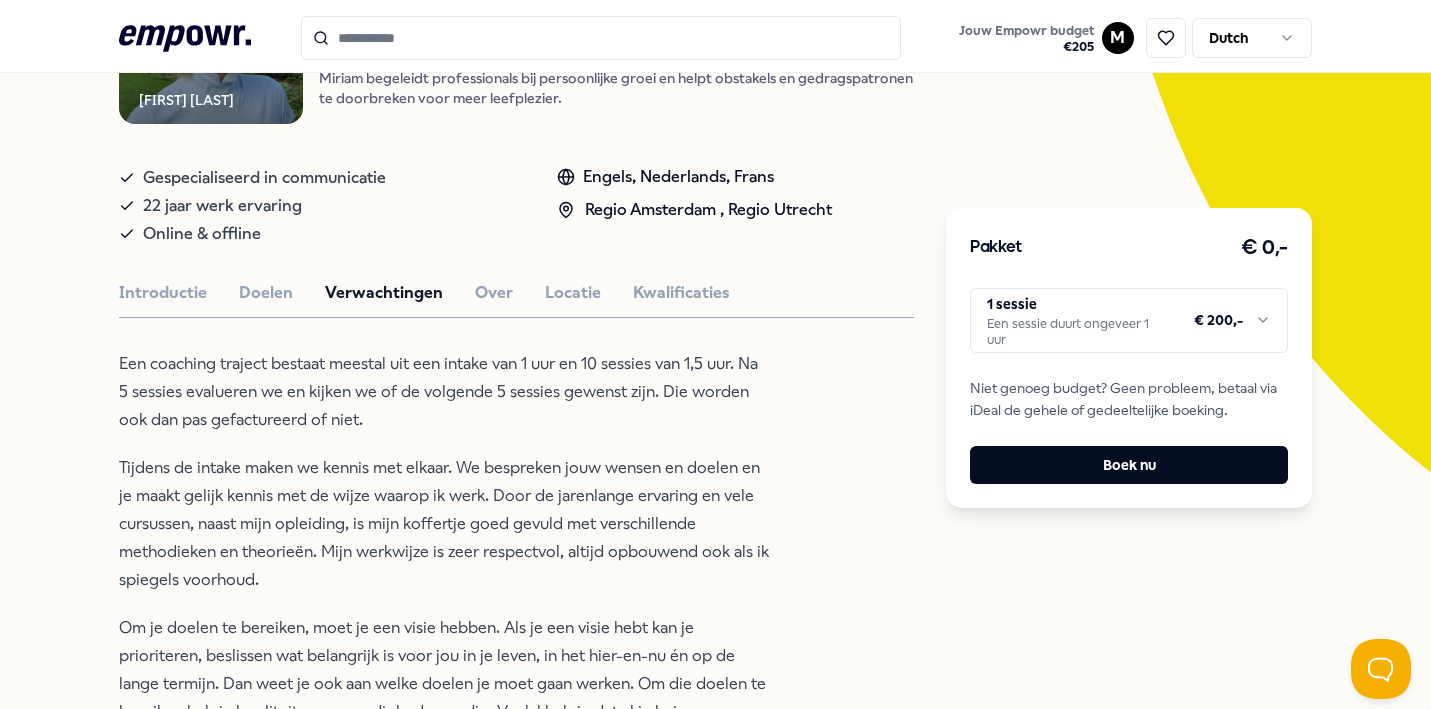 scroll, scrollTop: 291, scrollLeft: 0, axis: vertical 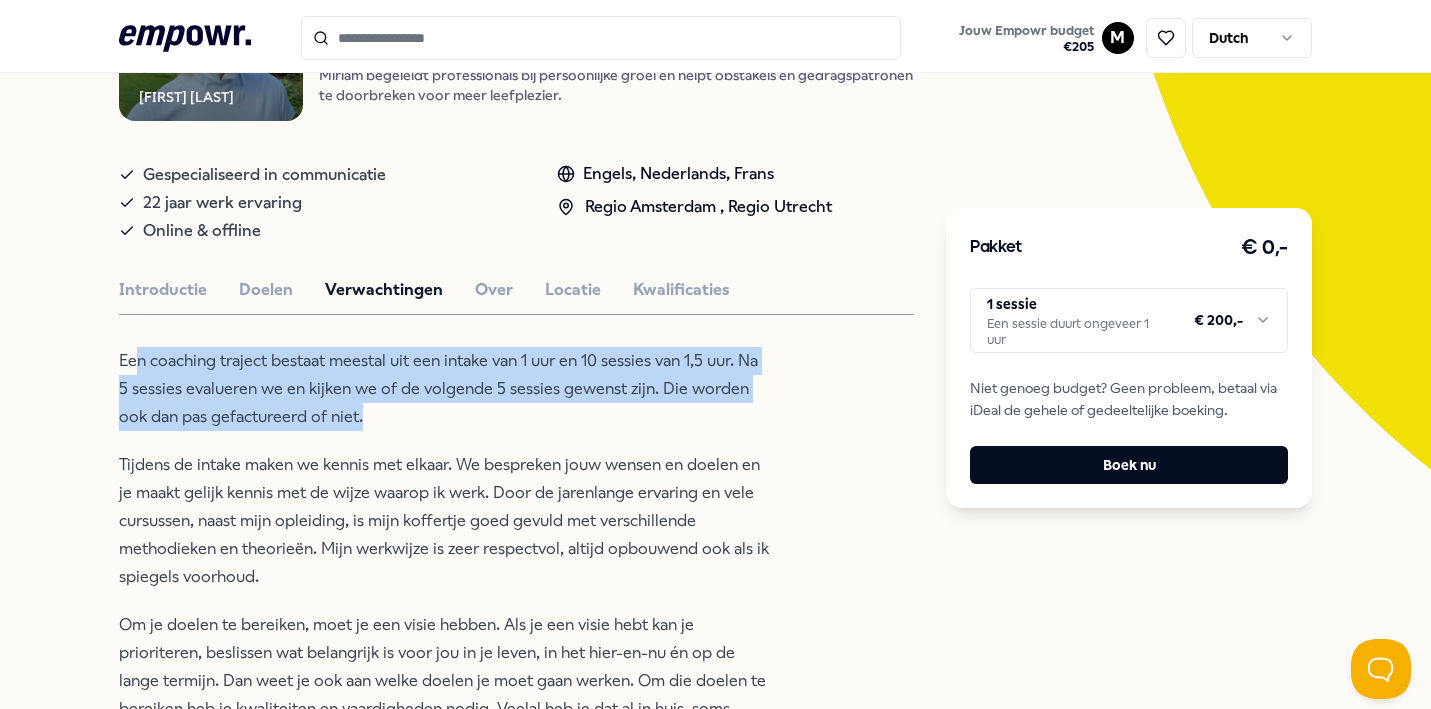 drag, startPoint x: 175, startPoint y: 405, endPoint x: 501, endPoint y: 446, distance: 328.5681 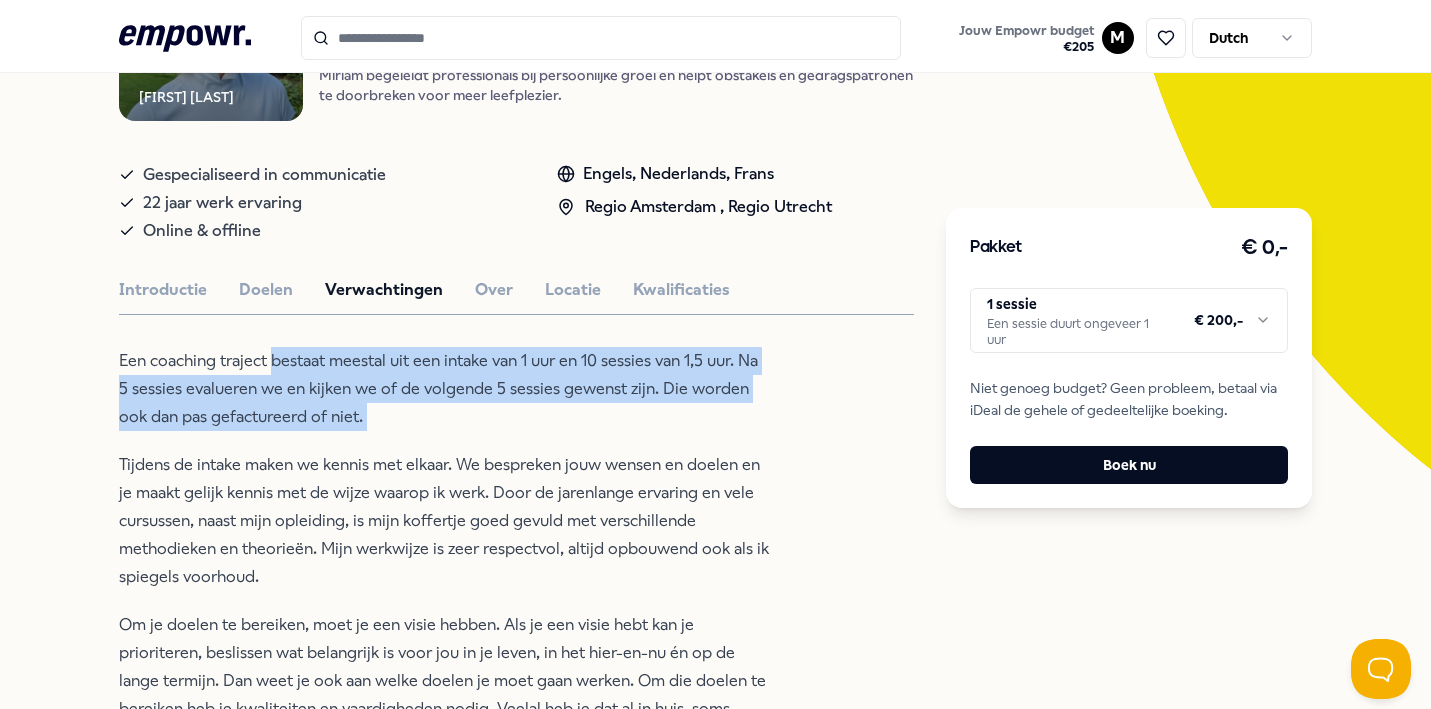 drag, startPoint x: 501, startPoint y: 446, endPoint x: 318, endPoint y: 402, distance: 188.2153 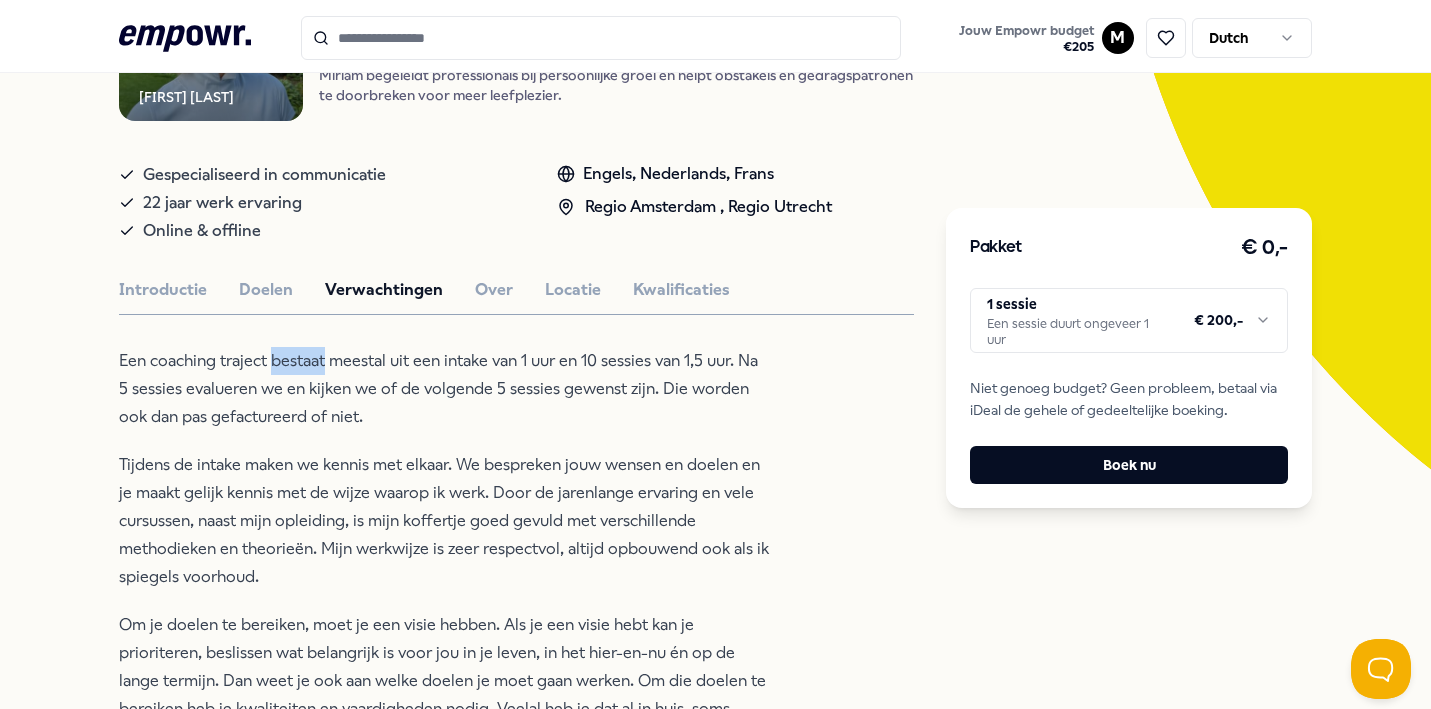click on "Een coaching traject bestaat meestal uit een intake van 1 uur en 10 sessies van 1,5 uur. Na 5 sessies evalueren we en kijken we of de volgende 5 sessies gewenst zijn. Die worden ook dan pas gefactureerd of niet." at bounding box center [444, 389] 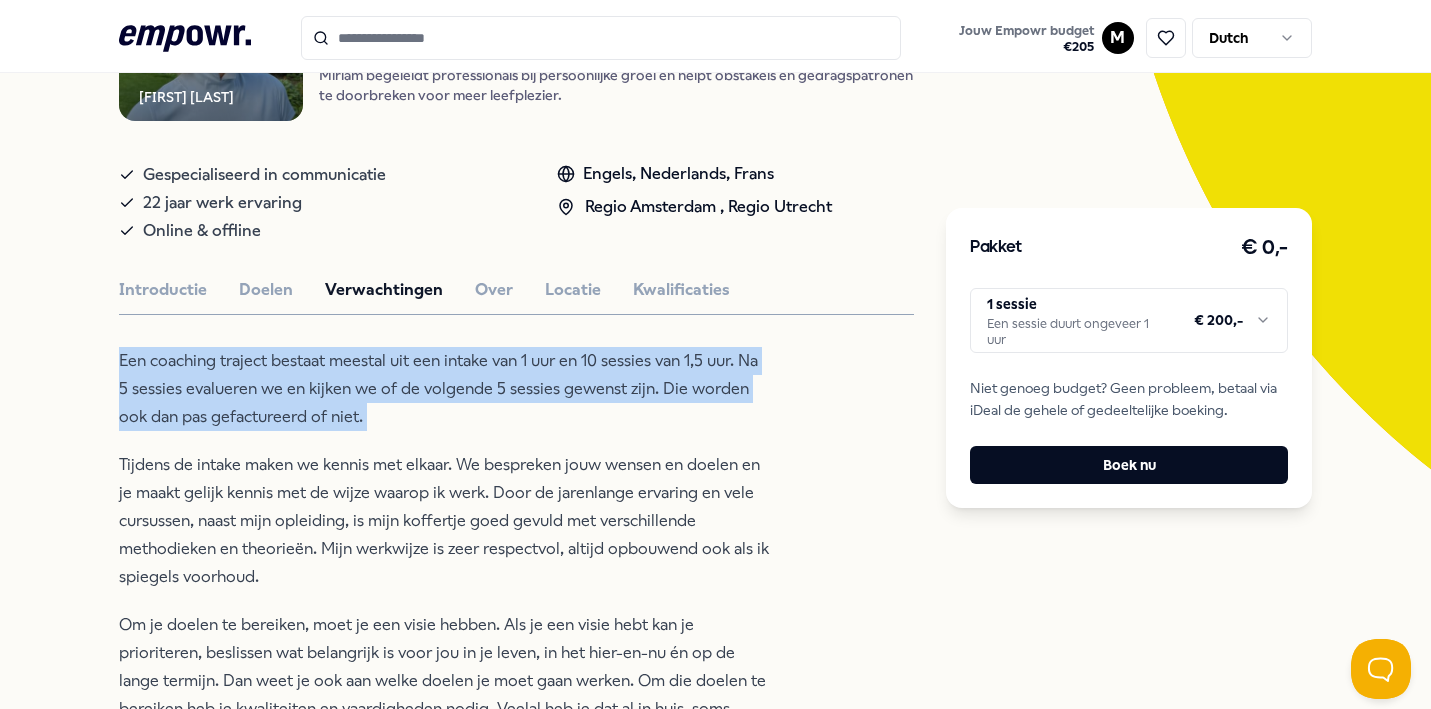drag, startPoint x: 318, startPoint y: 402, endPoint x: 680, endPoint y: 402, distance: 362 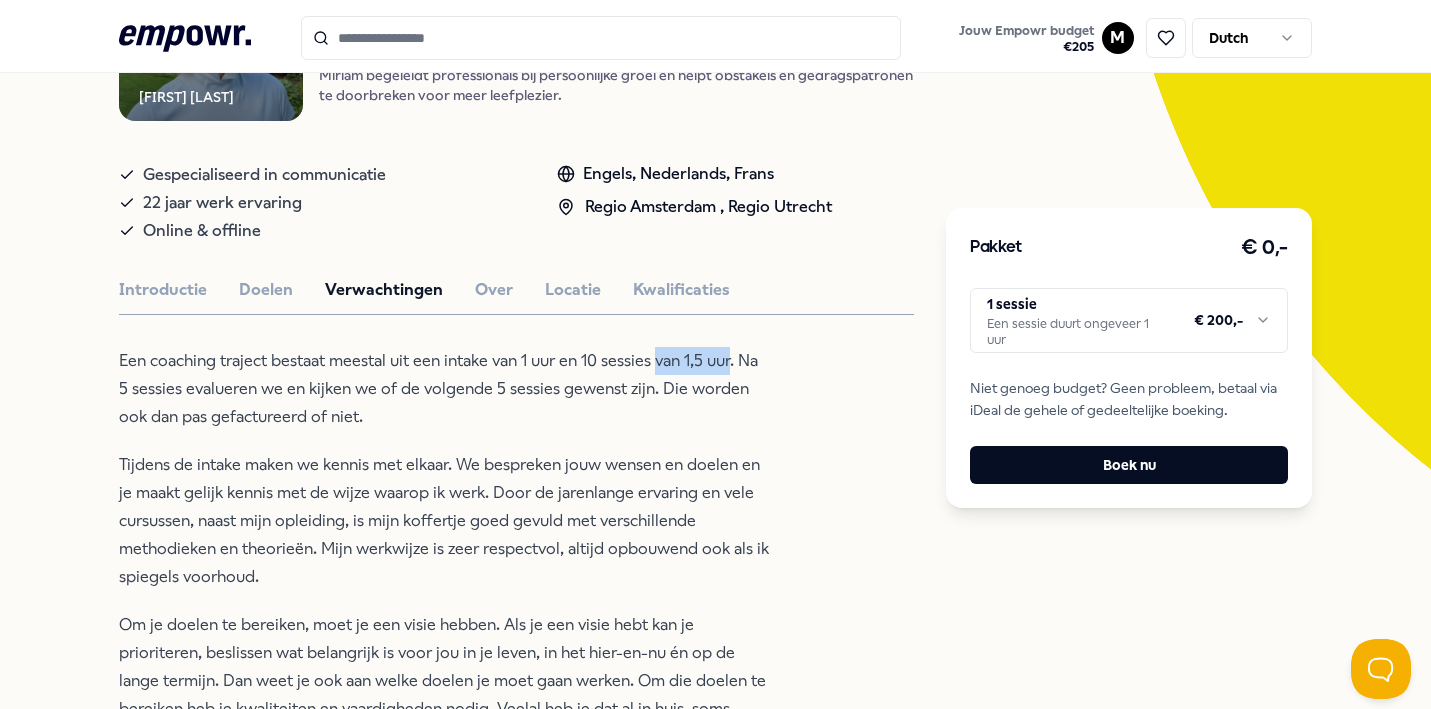 drag, startPoint x: 680, startPoint y: 402, endPoint x: 754, endPoint y: 402, distance: 74 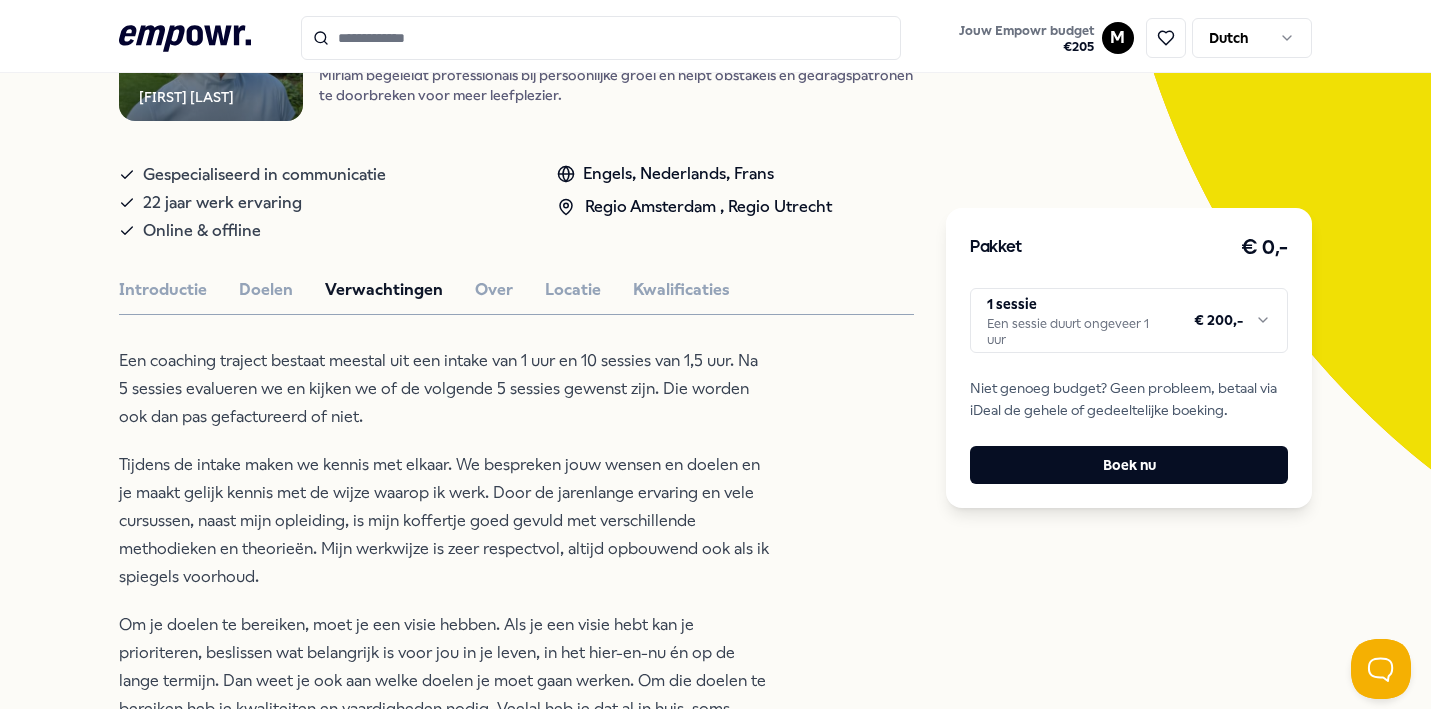 drag, startPoint x: 754, startPoint y: 402, endPoint x: 763, endPoint y: 412, distance: 13.453624 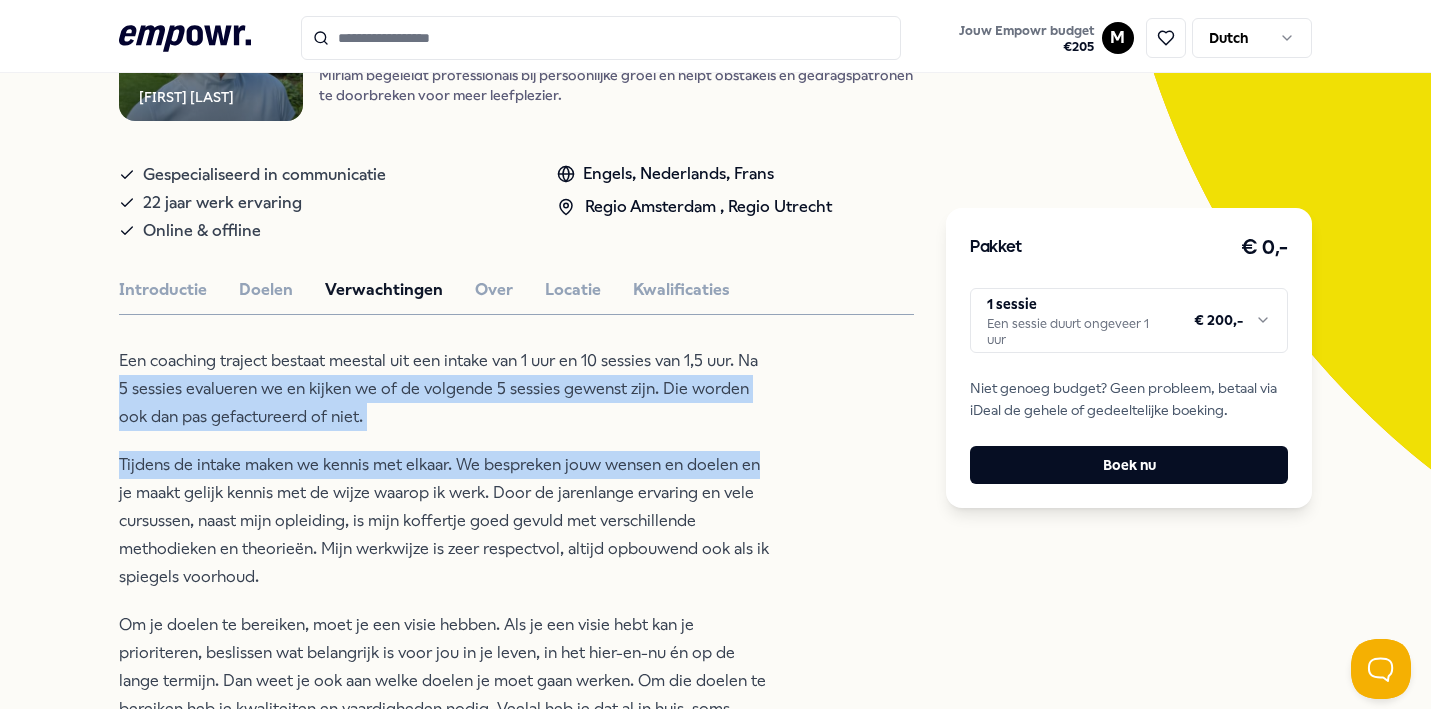 drag, startPoint x: 825, startPoint y: 511, endPoint x: 773, endPoint y: 387, distance: 134.46188 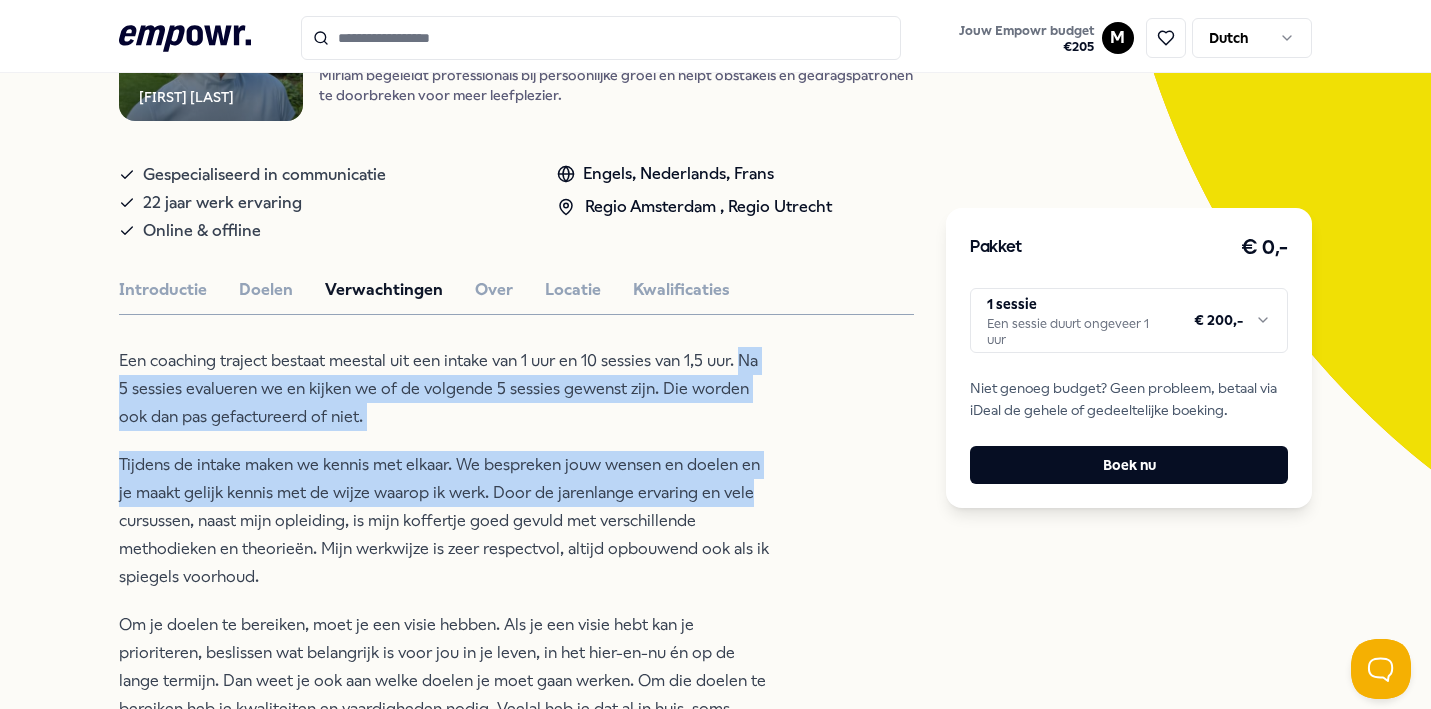 drag, startPoint x: 773, startPoint y: 387, endPoint x: 820, endPoint y: 533, distance: 153.37862 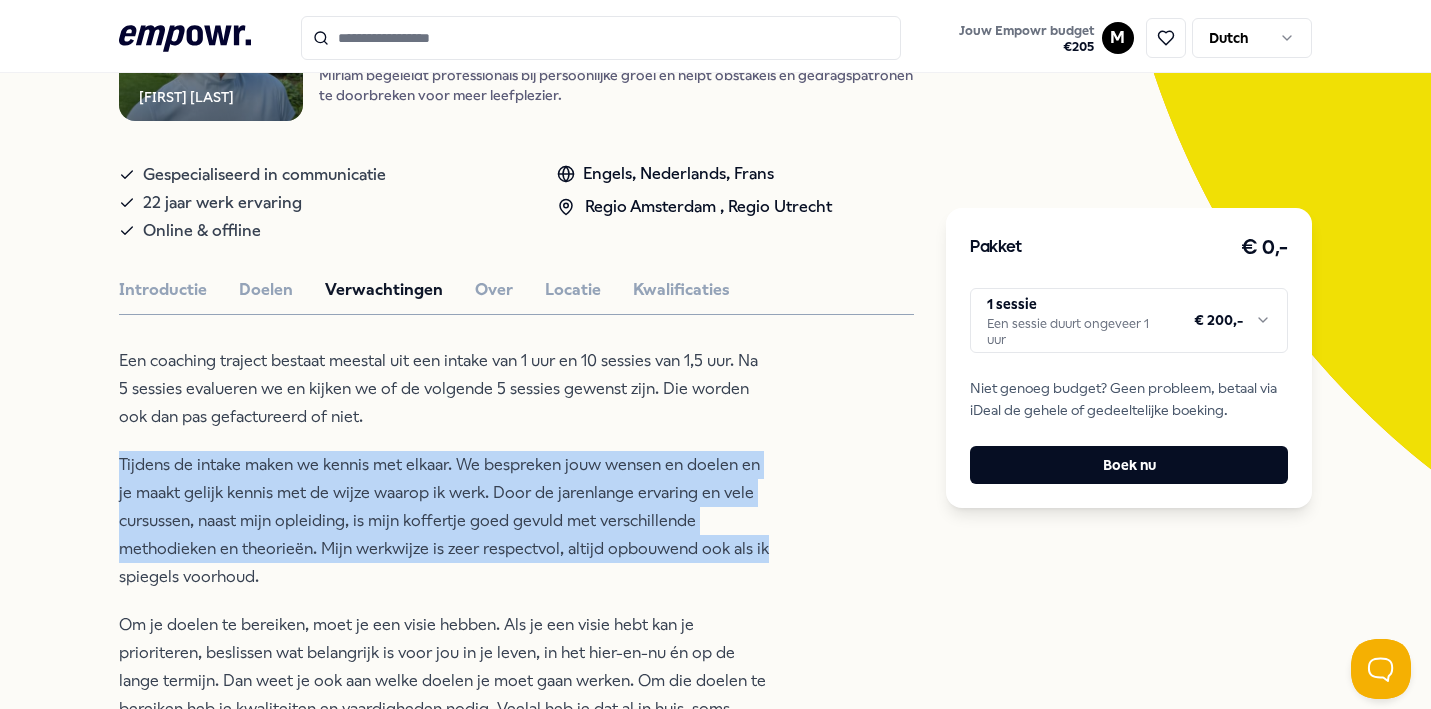 drag, startPoint x: 819, startPoint y: 595, endPoint x: 800, endPoint y: 480, distance: 116.559 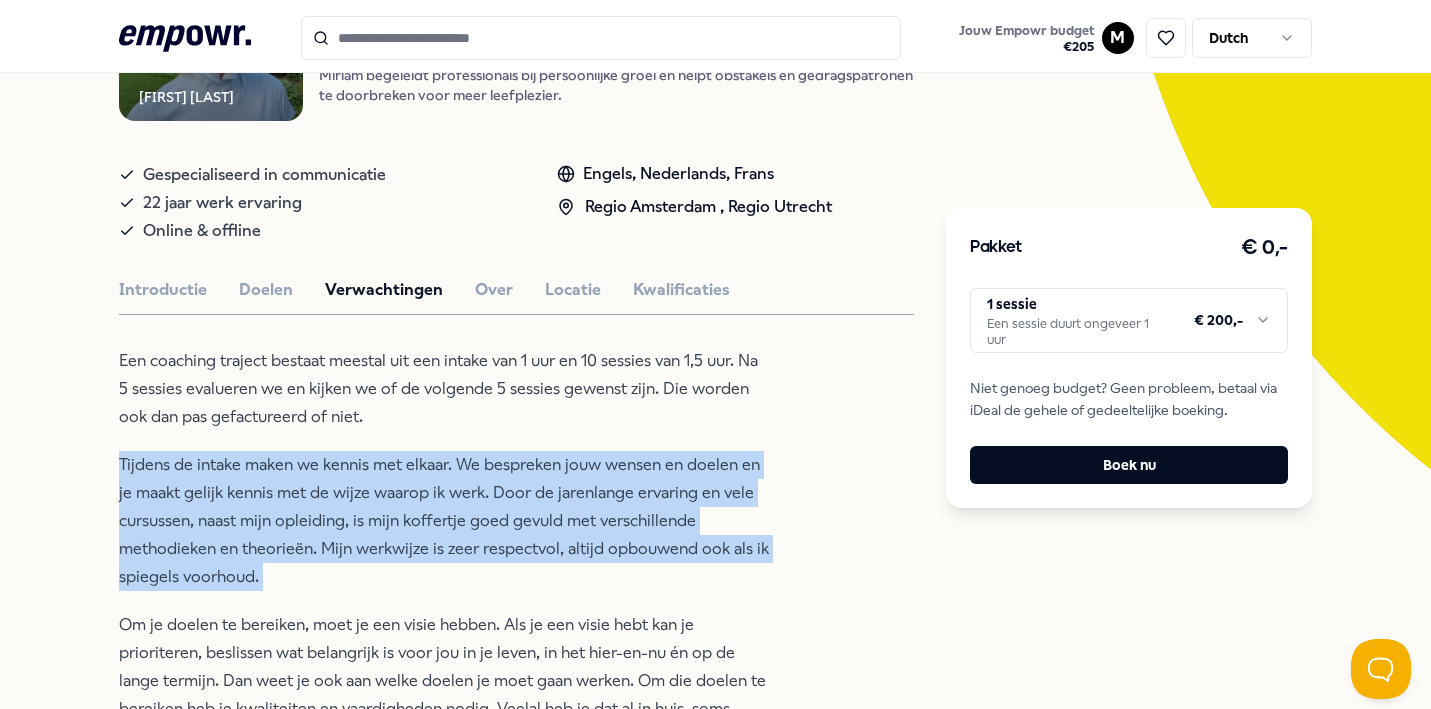 drag, startPoint x: 800, startPoint y: 480, endPoint x: 870, endPoint y: 613, distance: 150.29637 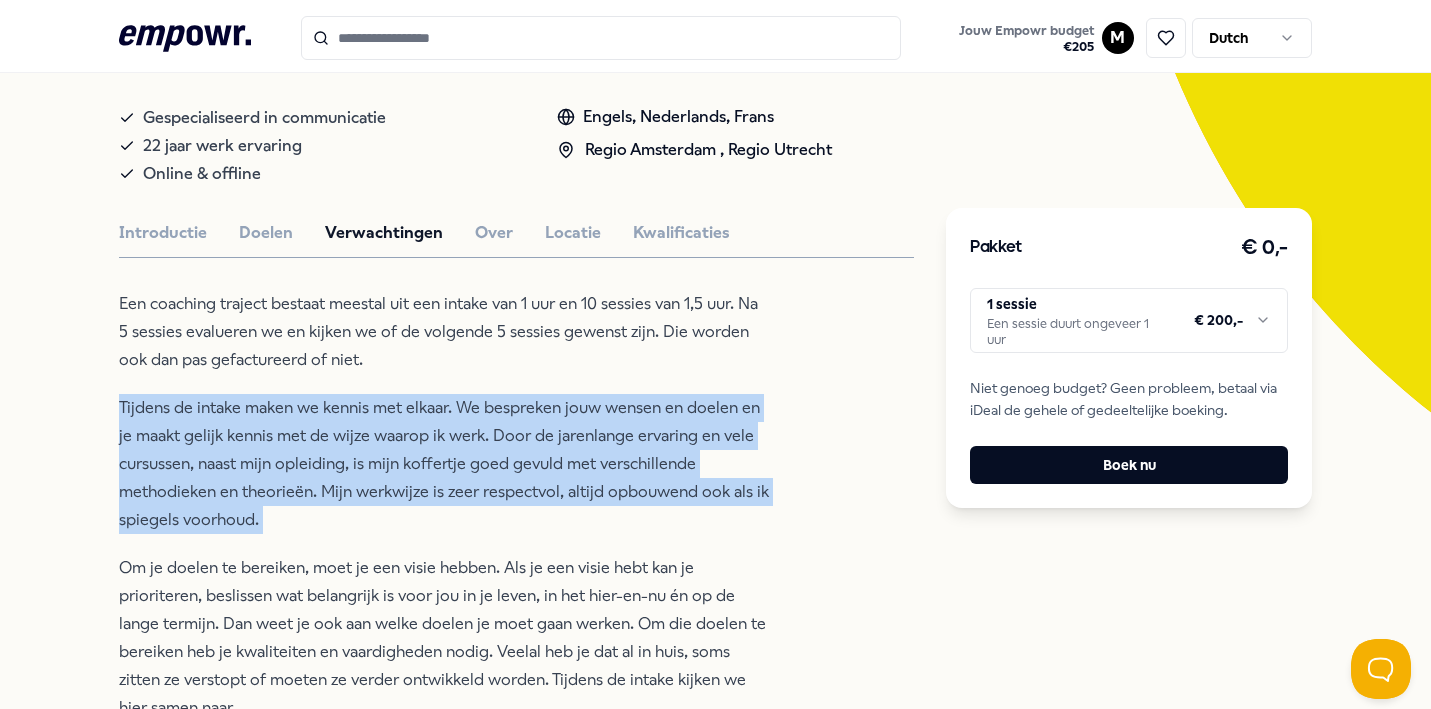 drag, startPoint x: 404, startPoint y: 546, endPoint x: 451, endPoint y: 546, distance: 47 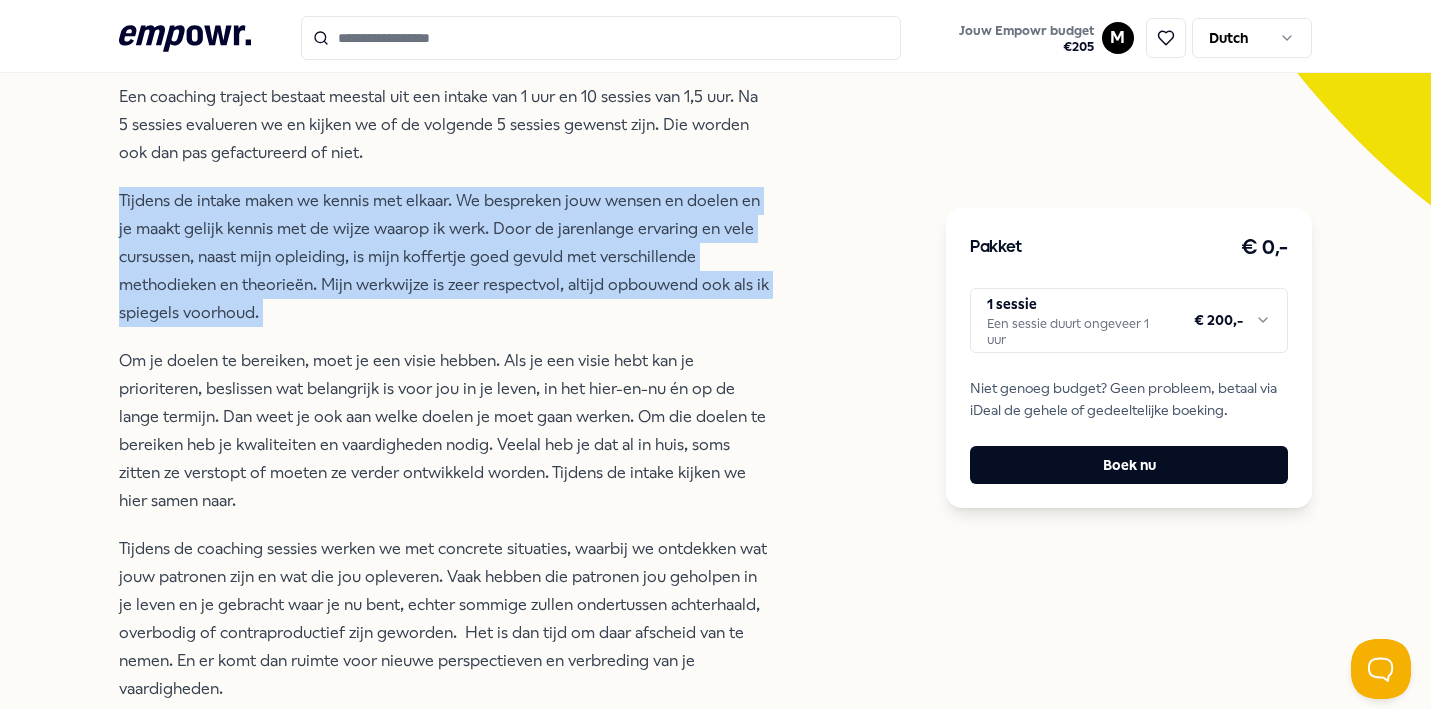 scroll, scrollTop: 578, scrollLeft: 0, axis: vertical 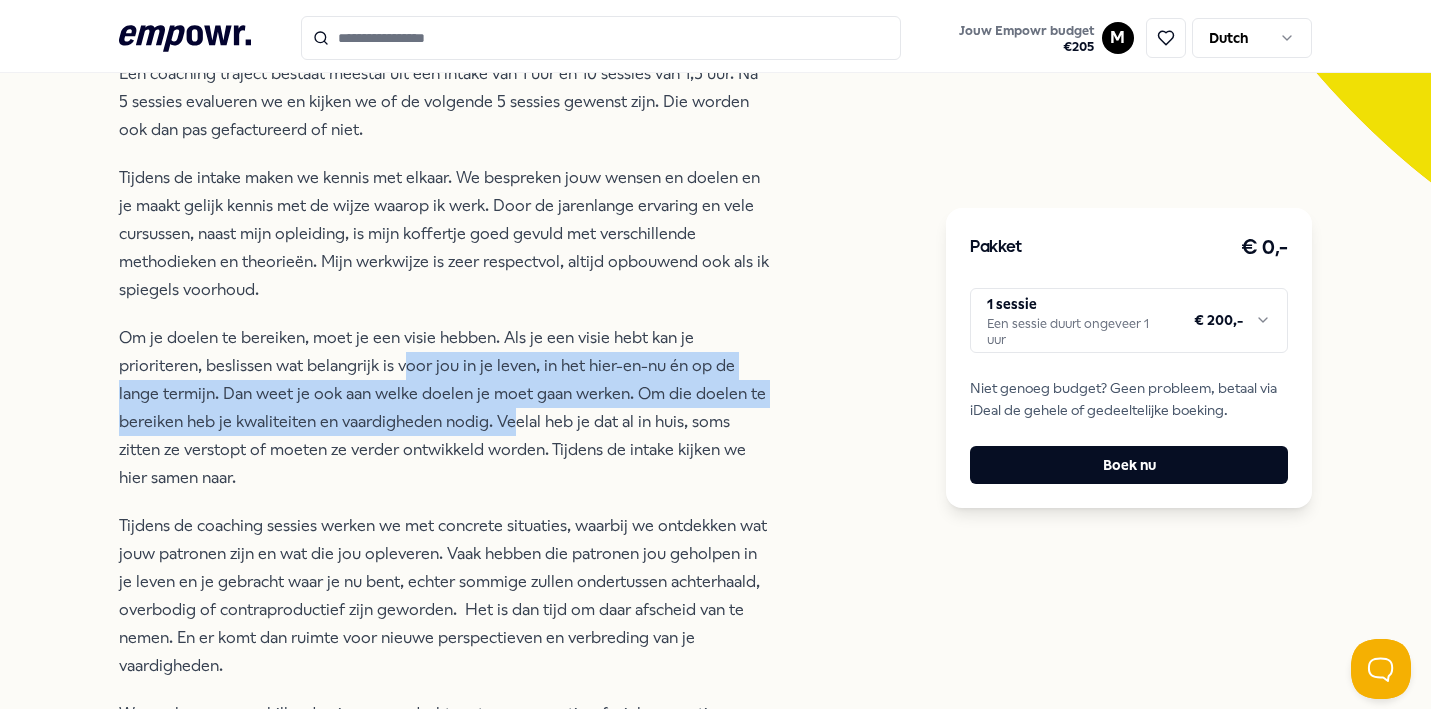 drag, startPoint x: 460, startPoint y: 461, endPoint x: 517, endPoint y: 443, distance: 59.77458 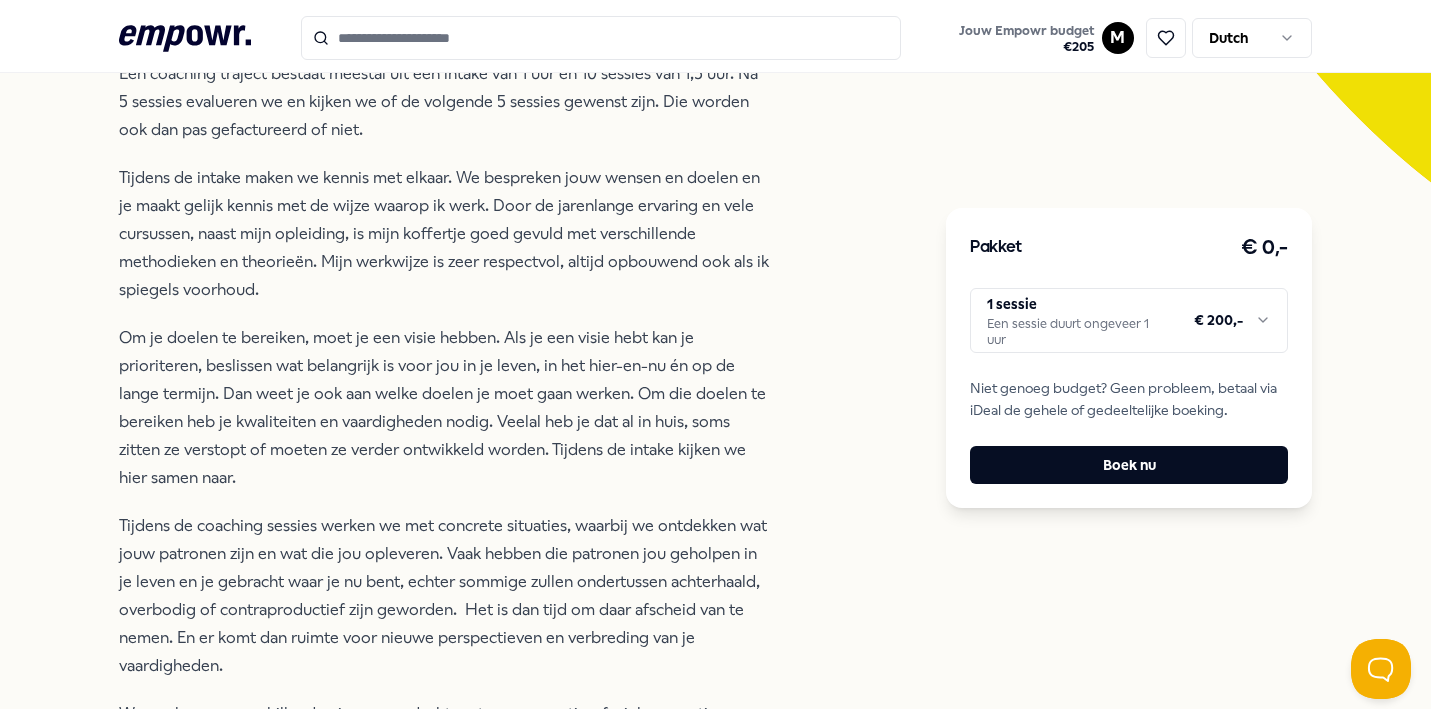 click on "Om je doelen te bereiken, moet je een visie hebben. Als je een visie hebt kan je prioriteren, beslissen wat belangrijk is voor jou in je leven, in het hier-en-nu én op de lange termijn. Dan weet je ook aan welke doelen je moet gaan werken. Om die doelen te bereiken heb je kwaliteiten en vaardigheden nodig. Veelal heb je dat al in huis, soms zitten ze verstopt of moeten ze verder ontwikkeld worden. Tijdens de intake kijken we hier samen naar." at bounding box center (444, 408) 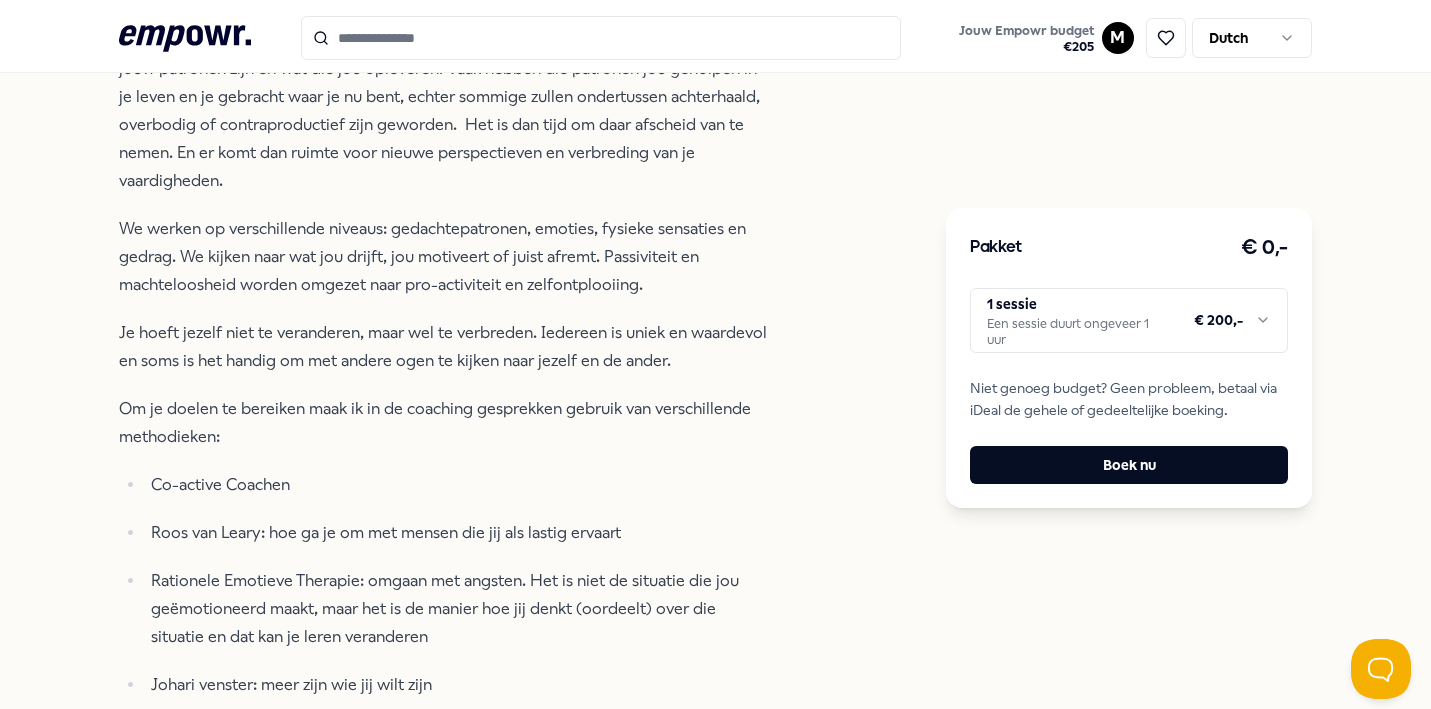 scroll, scrollTop: 1121, scrollLeft: 0, axis: vertical 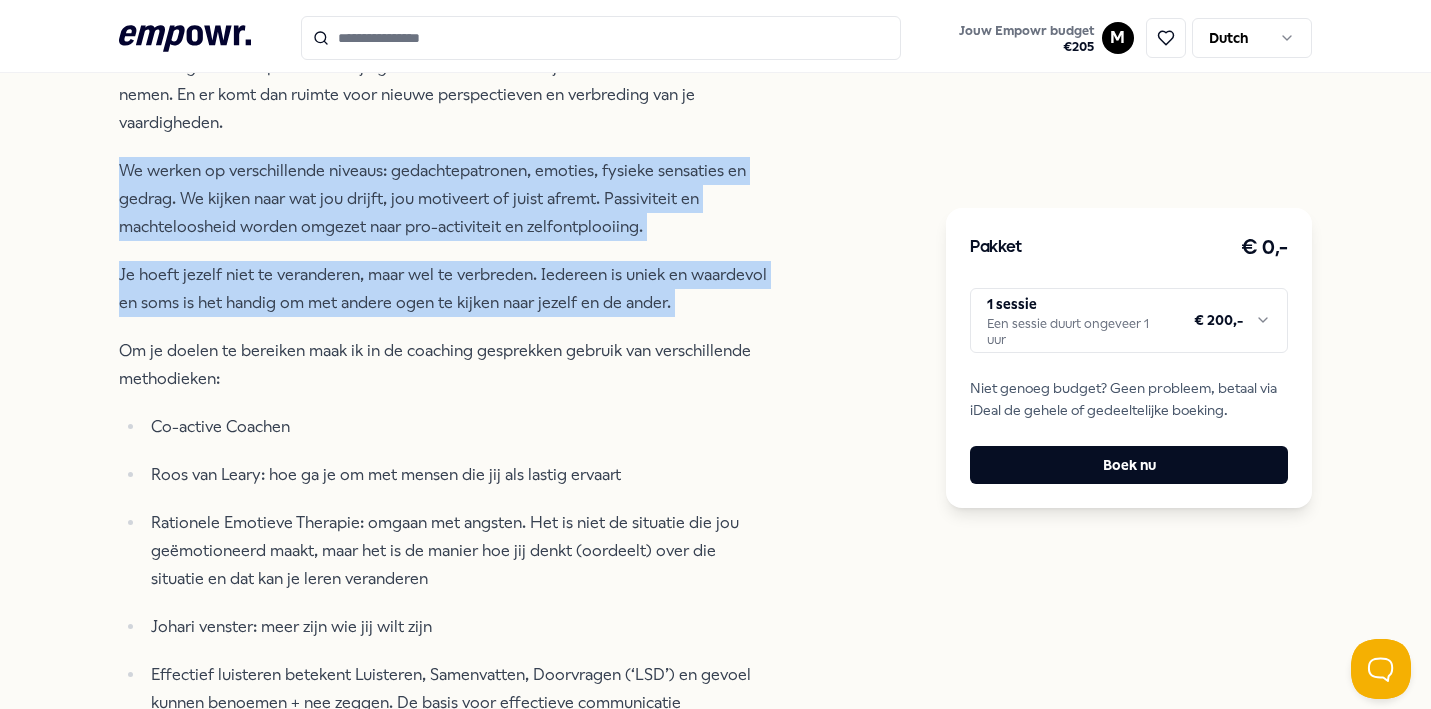 drag, startPoint x: 623, startPoint y: 337, endPoint x: 695, endPoint y: 374, distance: 80.9506 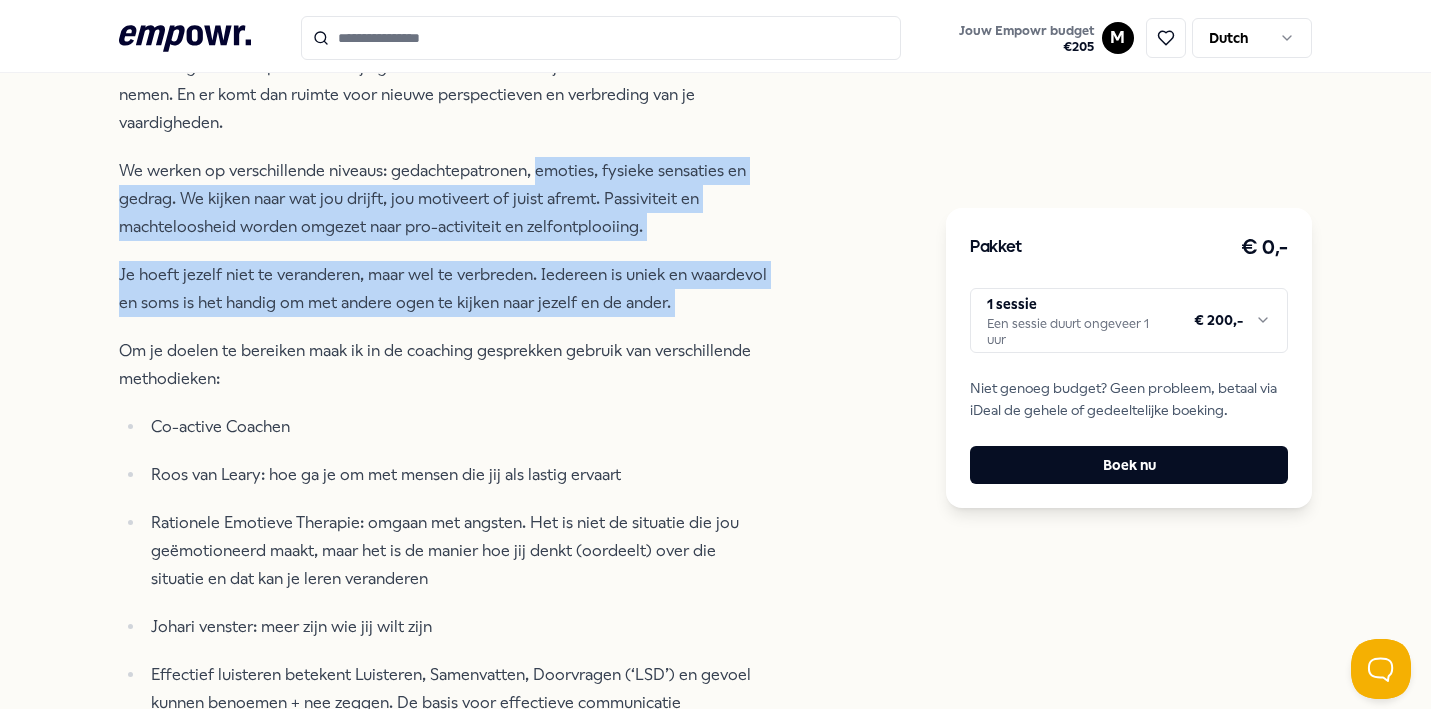drag, startPoint x: 695, startPoint y: 374, endPoint x: 506, endPoint y: 158, distance: 287.01395 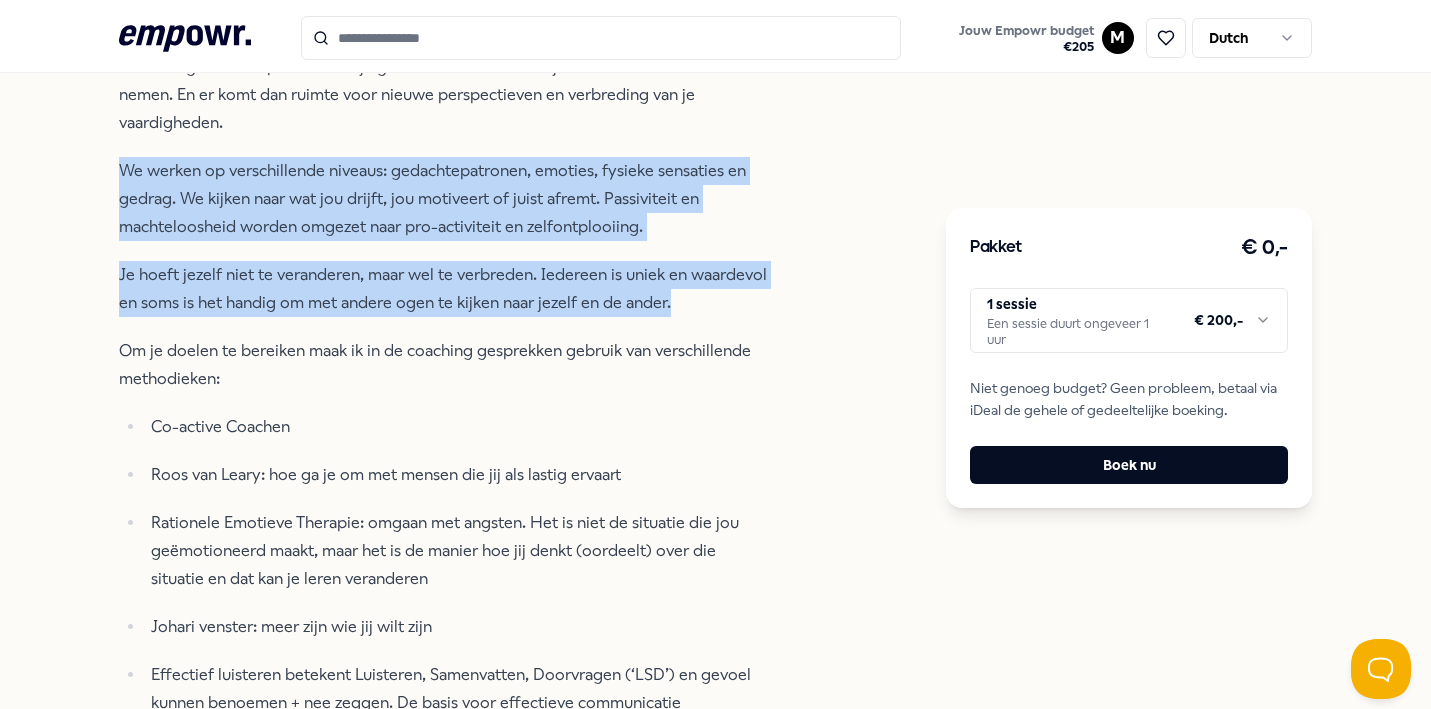 click on "Een coaching traject bestaat meestal uit een intake van 1 uur en 10 sessies van 1,5 uur. Na 5 sessies evalueren we en kijken we of de volgende 5 sessies gewenst zijn. Die worden ook dan pas gefactureerd of niet. Tijdens de intake maken we kennis met elkaar. We bespreken jouw wensen en doelen en je maakt gelijk kennis met de wijze waarop ik werk. Door de jarenlange ervaring en vele cursussen, naast mijn opleiding, is mijn koffertje goed gevuld met verschillende methodieken en theorieën. Mijn werkwijze is zeer respectvol, altijd opbouwend ook als ik spiegels voorhoud.  Om je doelen te bereiken, moet je een visie hebben. Als je een visie hebt kan je prioriteren, beslissen wat belangrijk is voor jou in je leven, in het hier-en-nu én op de lange termijn. Dan weet je ook aan welke doelen je moet gaan werken. Om die doelen te bereiken heb je kwaliteiten en vaardigheden nodig. Veelal heb je dat al in huis, soms zitten ze verstopt of moeten ze verder ontwikkeld worden. Tijdens de intake kijken we hier samen naar." at bounding box center (444, 251) 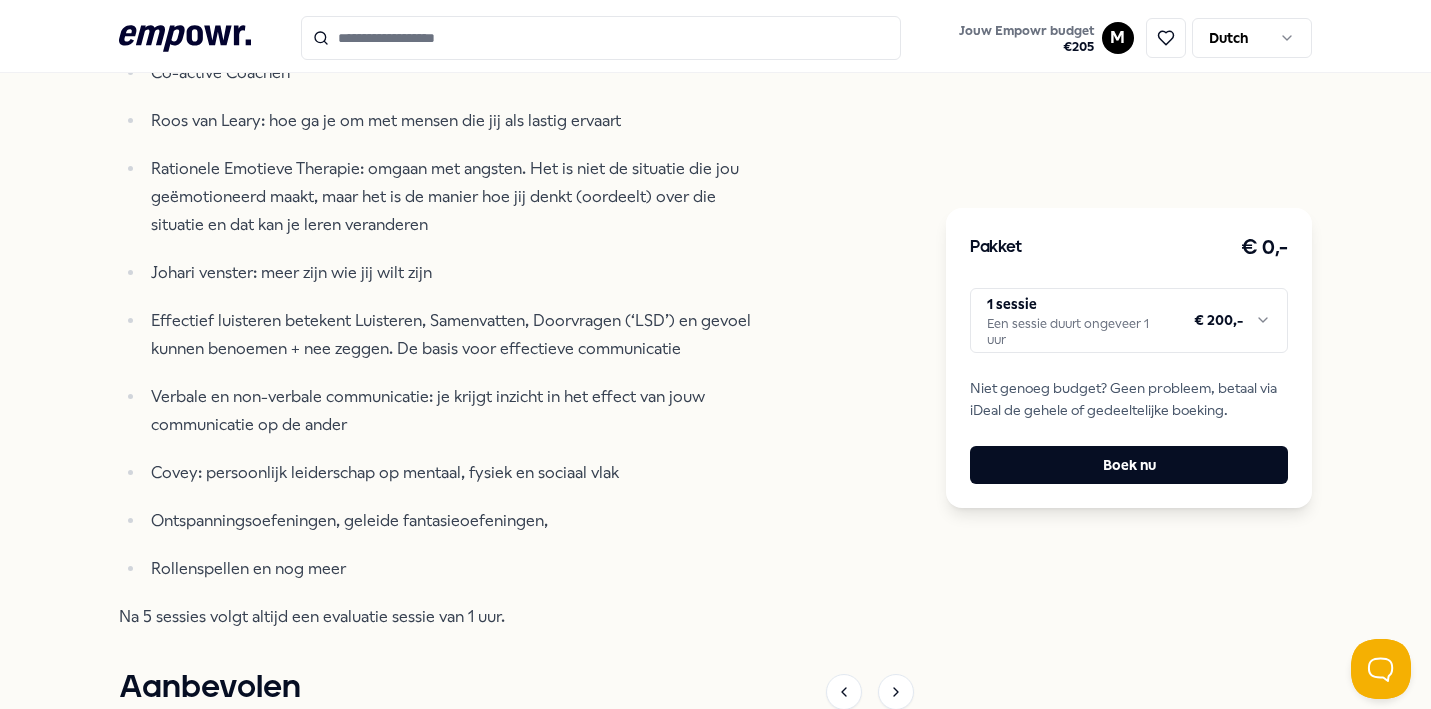 scroll, scrollTop: 1479, scrollLeft: 0, axis: vertical 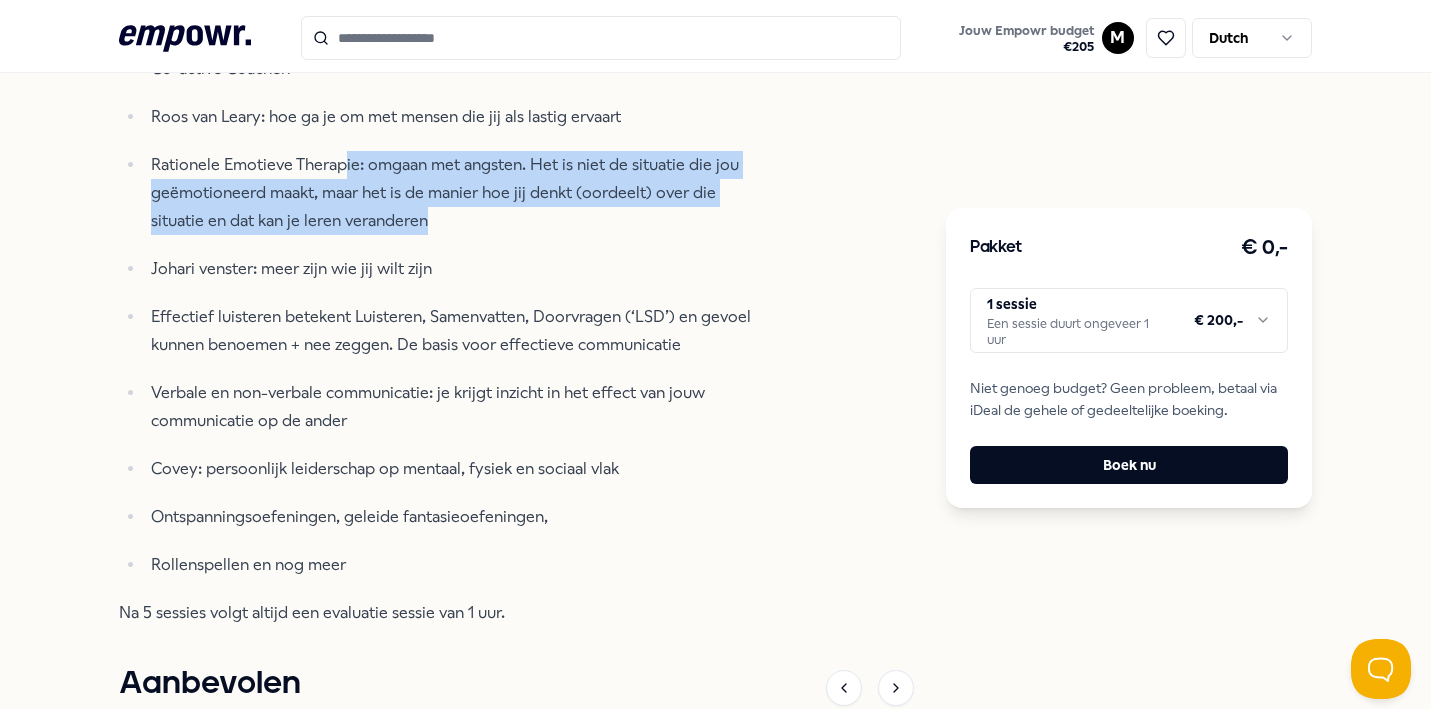 drag, startPoint x: 420, startPoint y: 211, endPoint x: 576, endPoint y: 253, distance: 161.55495 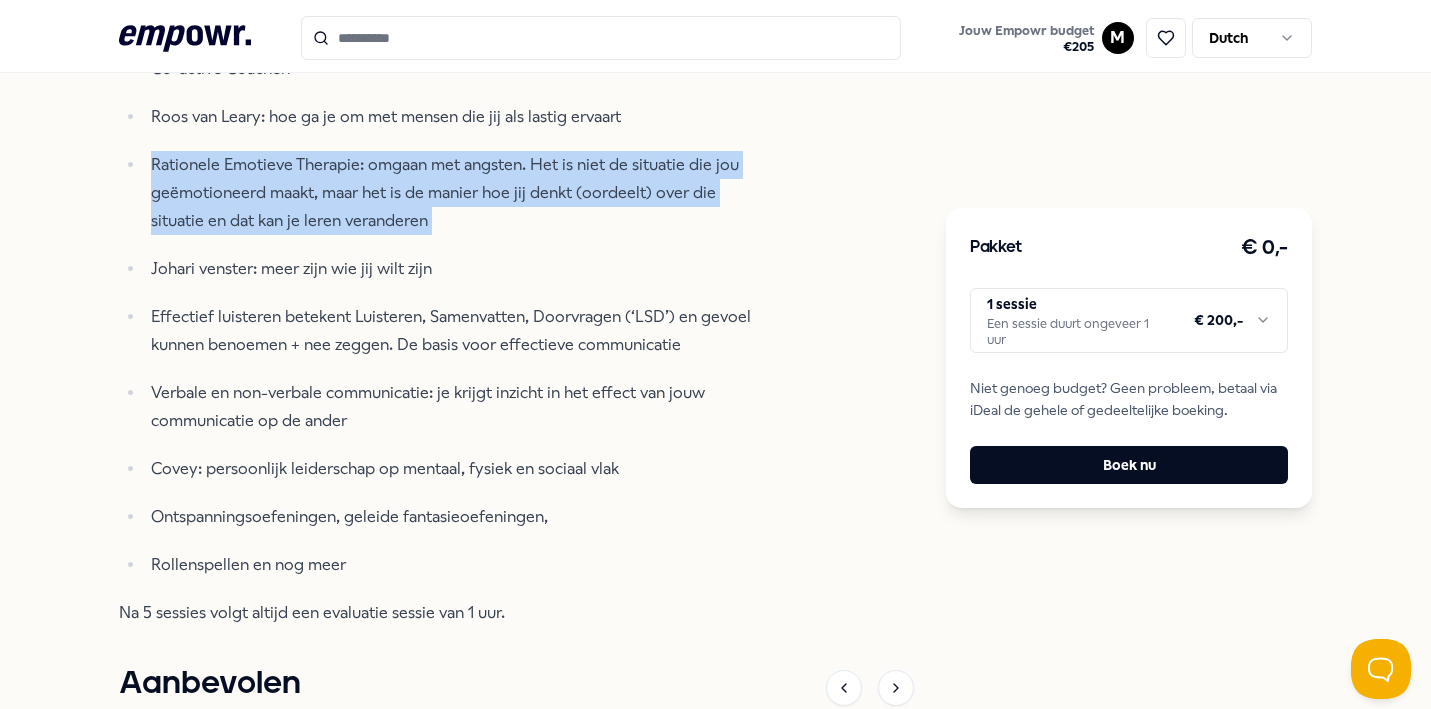 drag, startPoint x: 575, startPoint y: 253, endPoint x: 493, endPoint y: 167, distance: 118.82761 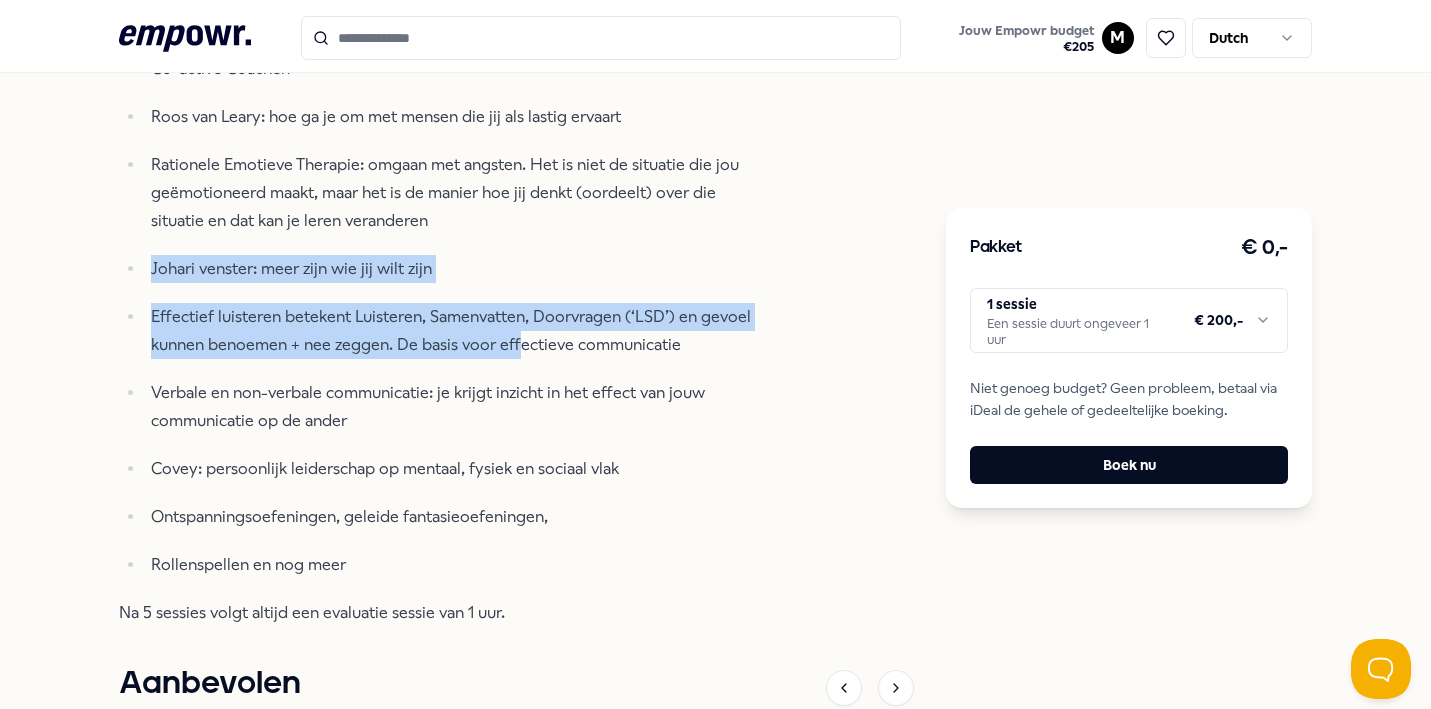 drag 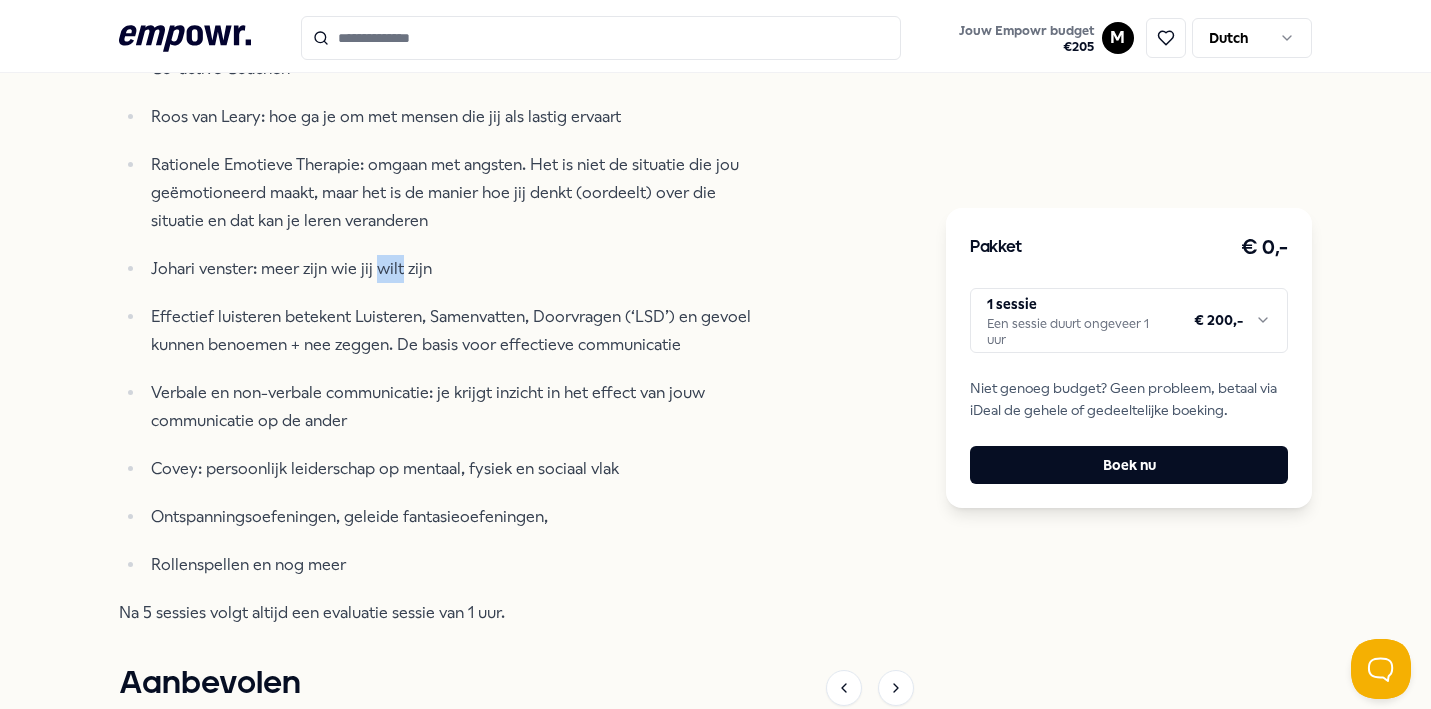 click on "Johari venster: meer zijn wie jij wilt zijn" at bounding box center (460, 269) 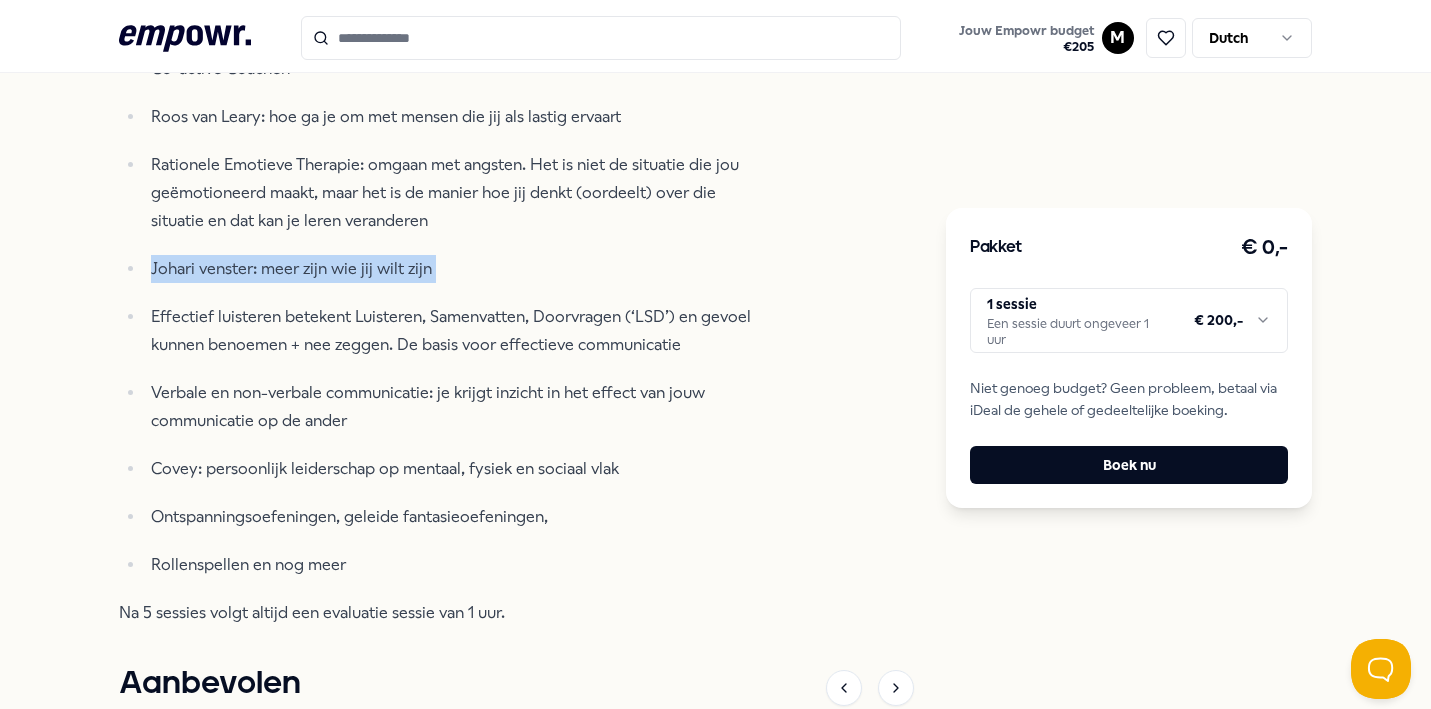click on "Johari venster: meer zijn wie jij wilt zijn" at bounding box center (460, 269) 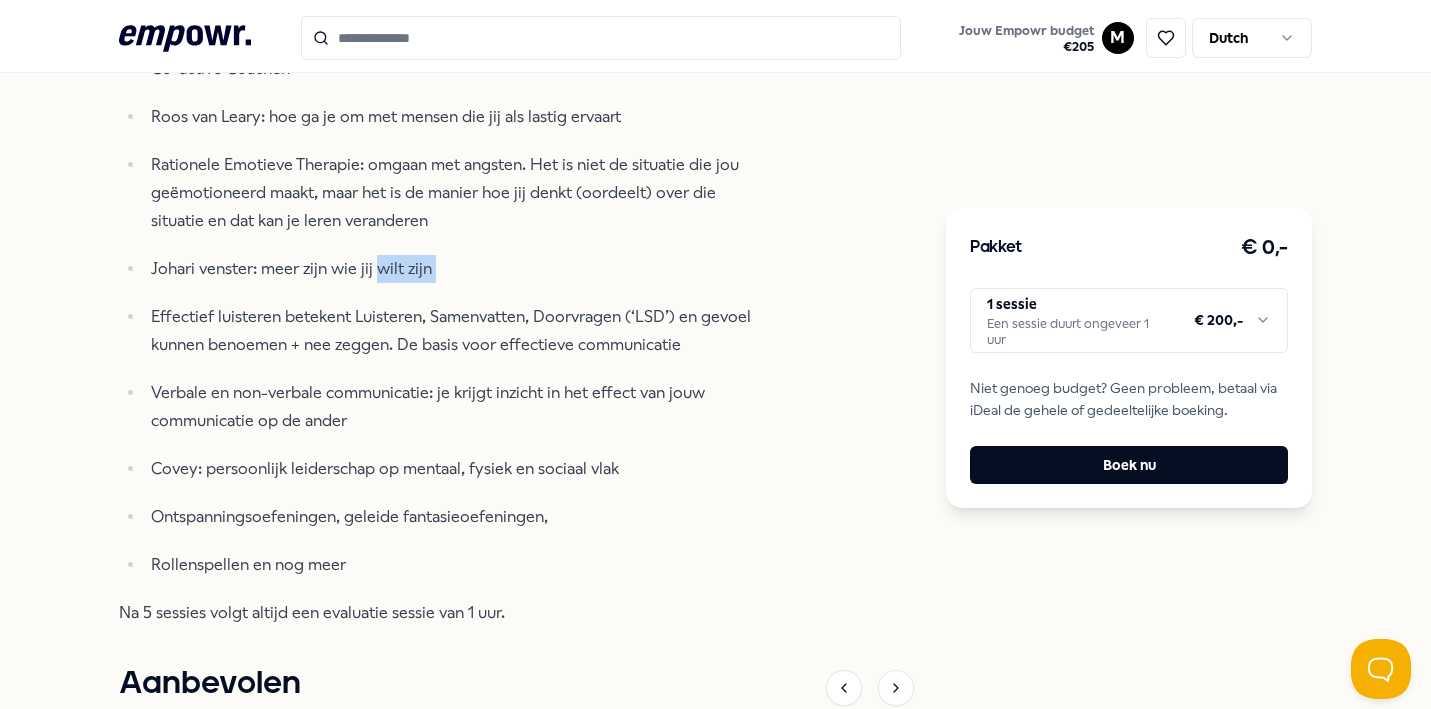 click on "Johari venster: meer zijn wie jij wilt zijn" at bounding box center (460, 269) 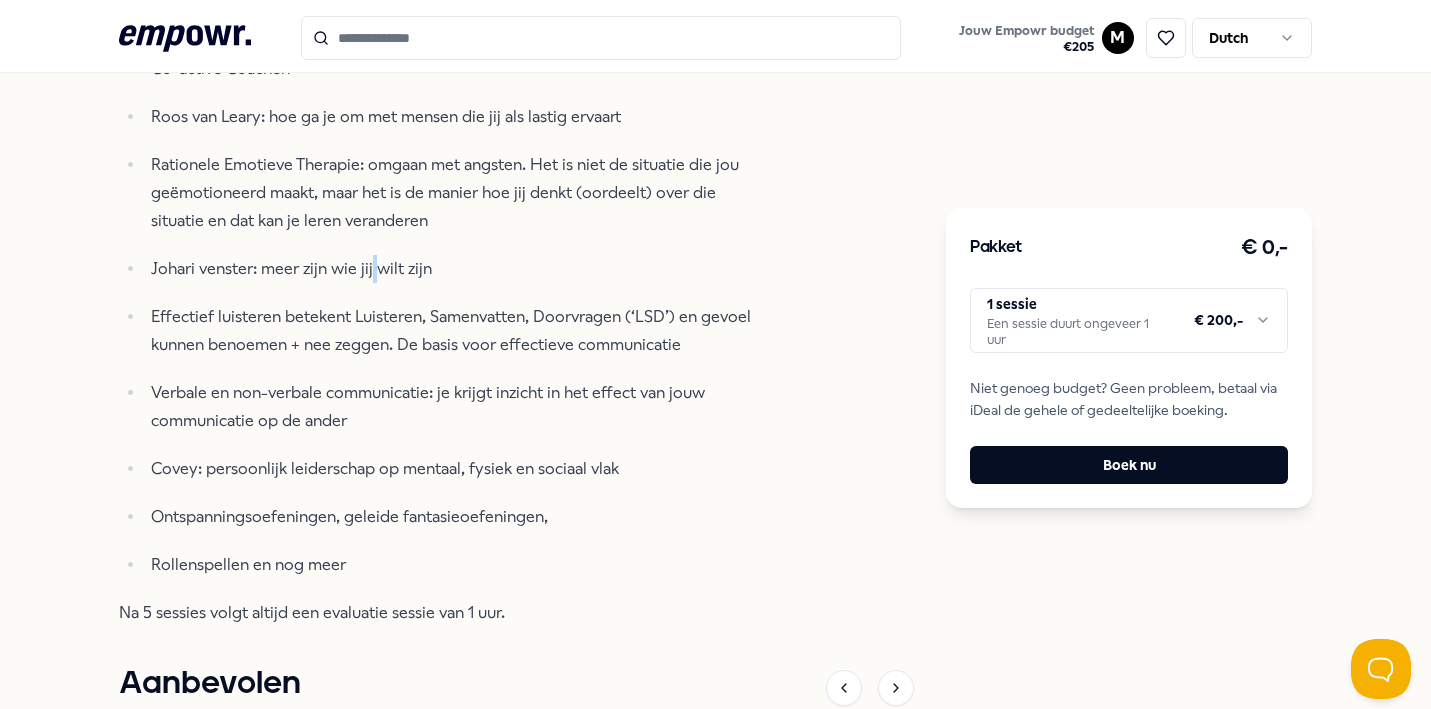 click on "Johari venster: meer zijn wie jij wilt zijn" at bounding box center (460, 269) 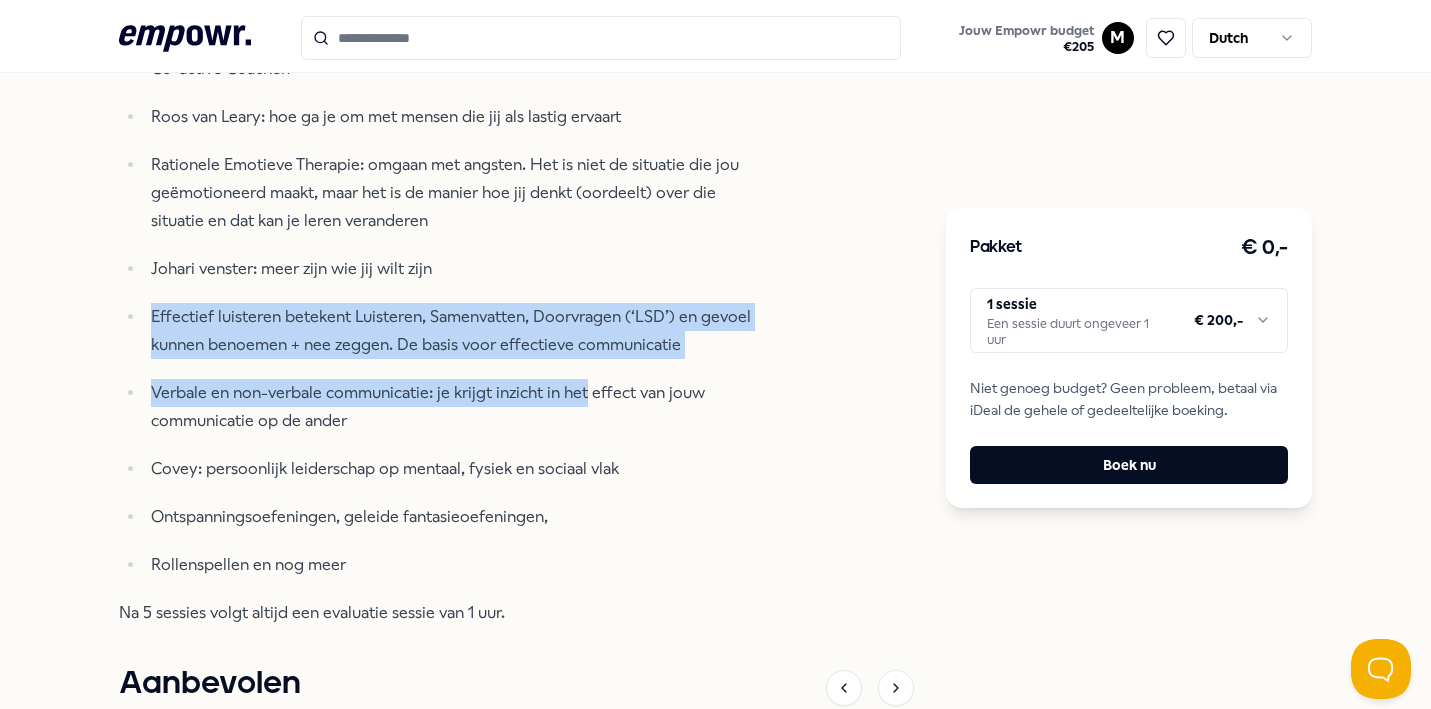click on "Co-active Coachen Roos van Leary: hoe ga je om met mensen die jij als lastig ervaart Rationele Emotieve Therapie: omgaan met angsten. Het is niet de situatie die jou geëmotioneerd maakt, maar het is de manier hoe jij denkt (oordeelt) over die situatie en dat kan je leren veranderen Johari venster: meer zijn wie jij wilt zijn Effectief luisteren betekent Luisteren, Samenvatten, Doorvragen (‘LSD’) en gevoel kunnen benoemen + nee zeggen. De basis voor effectieve communicatie  Verbale en non-verbale communicatie: je krijgt inzicht in het effect van jouw communicatie op de ander Covey: persoonlijk leiderschap op mentaal, fysiek en sociaal vlak Ontspanningsoefeningen, geleide fantasieoefeningen,  Rollenspellen en nog meer" at bounding box center [444, 317] 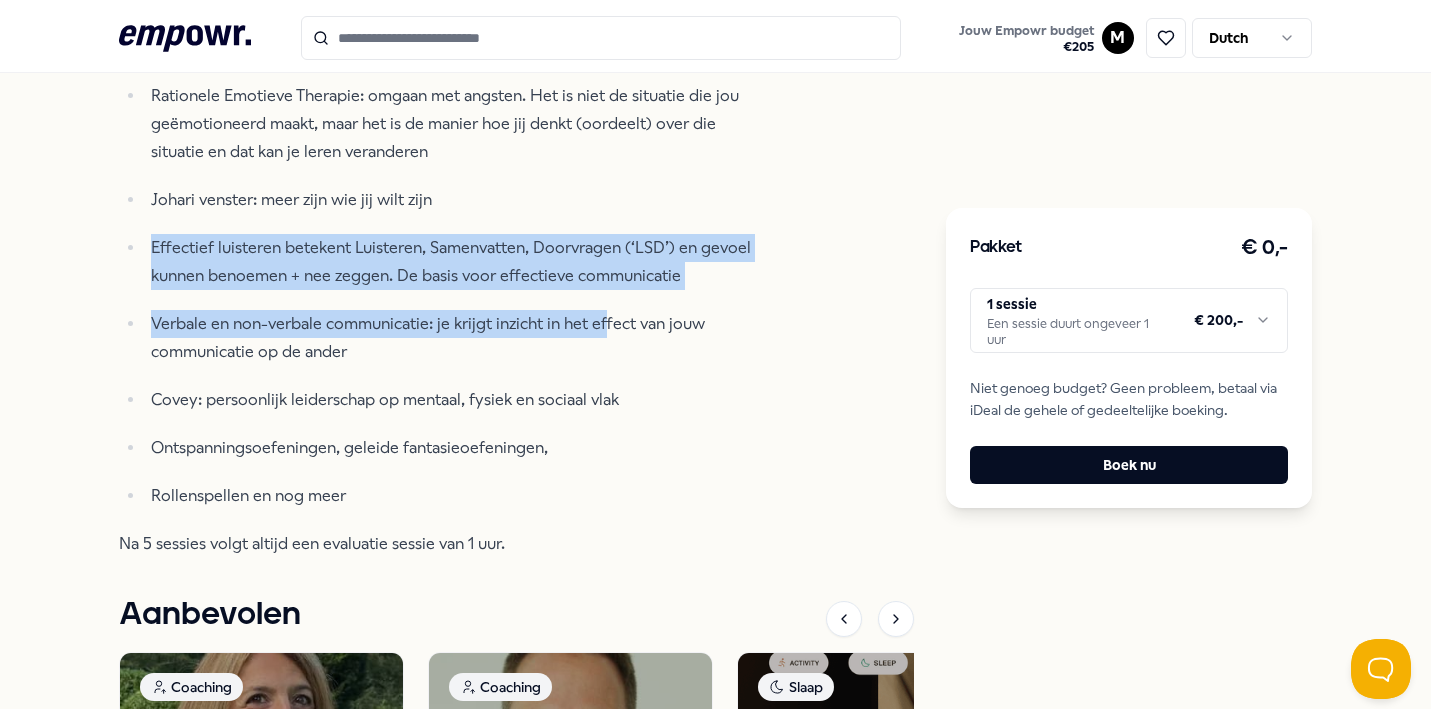 scroll, scrollTop: 1549, scrollLeft: 0, axis: vertical 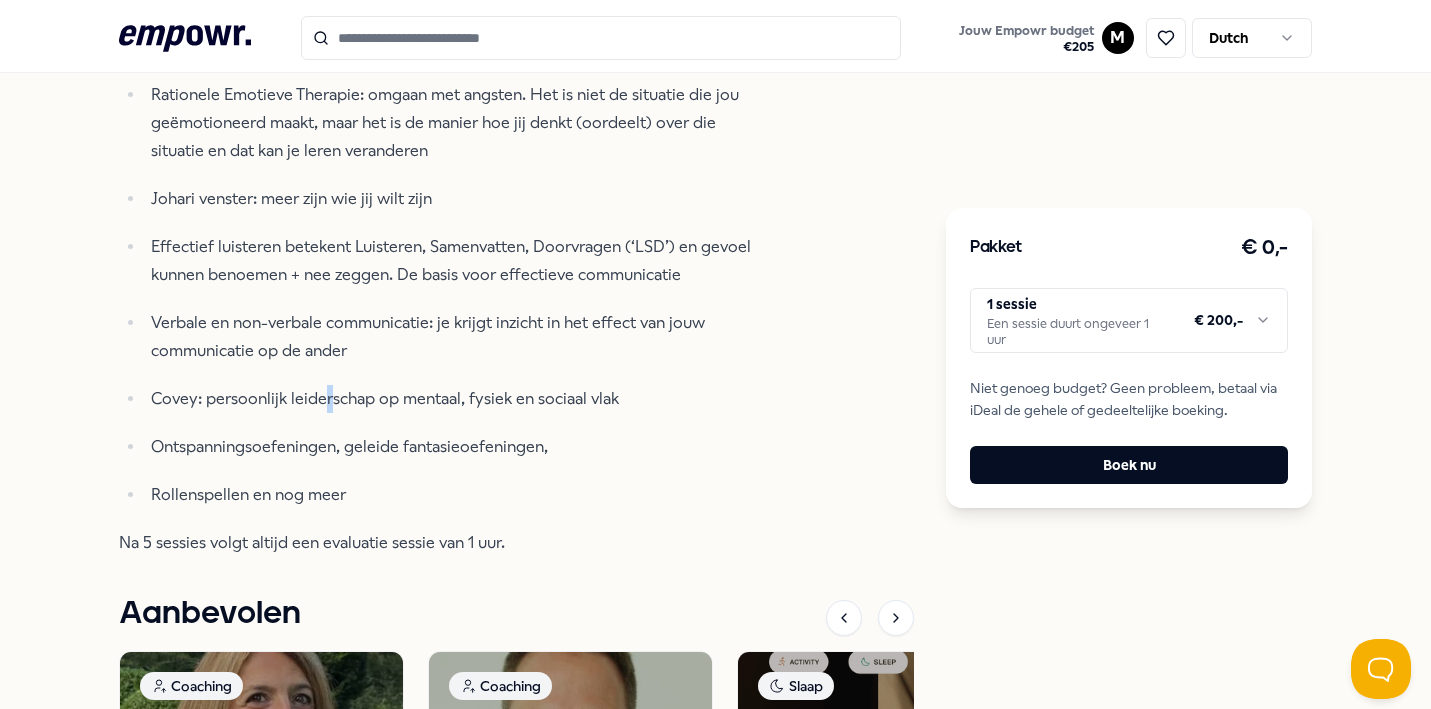click on "Covey: persoonlijk leiderschap op mentaal, fysiek en sociaal vlak" at bounding box center (460, 399) 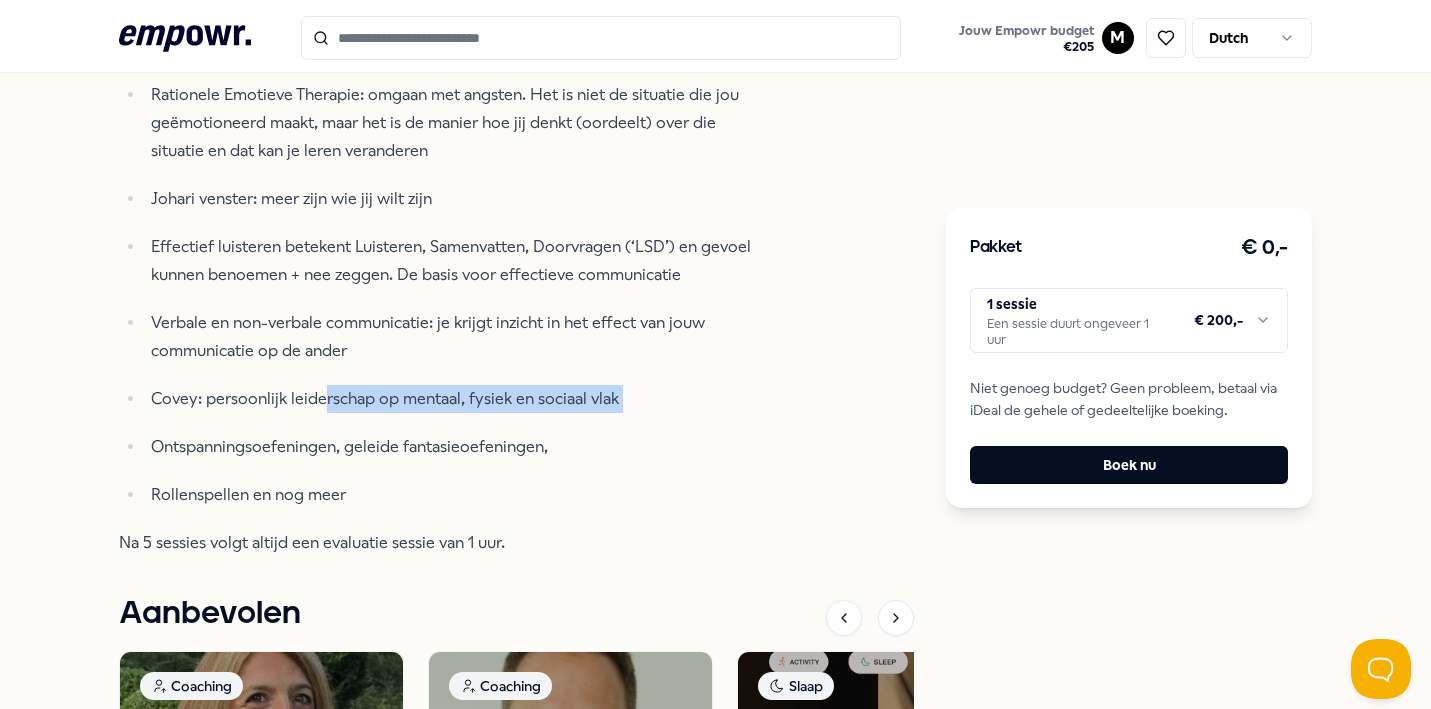 click on "Co-active Coachen Roos van Leary: hoe ga je om met mensen die jij als lastig ervaart Rationele Emotieve Therapie: omgaan met angsten. Het is niet de situatie die jou geëmotioneerd maakt, maar het is de manier hoe jij denkt (oordeelt) over die situatie en dat kan je leren veranderen Johari venster: meer zijn wie jij wilt zijn Effectief luisteren betekent Luisteren, Samenvatten, Doorvragen (‘LSD’) en gevoel kunnen benoemen + nee zeggen. De basis voor effectieve communicatie  Verbale en non-verbale communicatie: je krijgt inzicht in het effect van jouw communicatie op de ander Covey: persoonlijk leiderschap op mentaal, fysiek en sociaal vlak Ontspanningsoefeningen, geleide fantasieoefeningen,  Rollenspellen en nog meer" at bounding box center [444, 247] 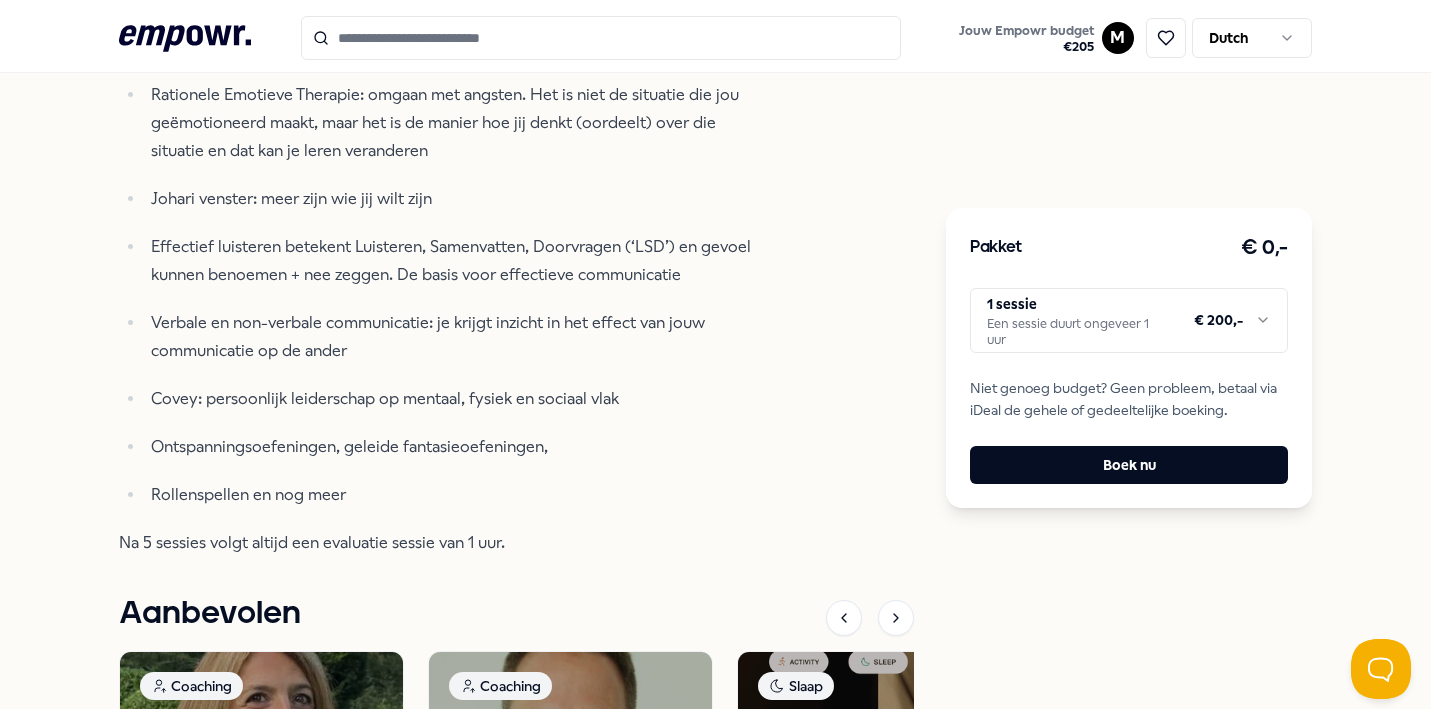 click on "Rollenspellen en nog meer" at bounding box center (460, 495) 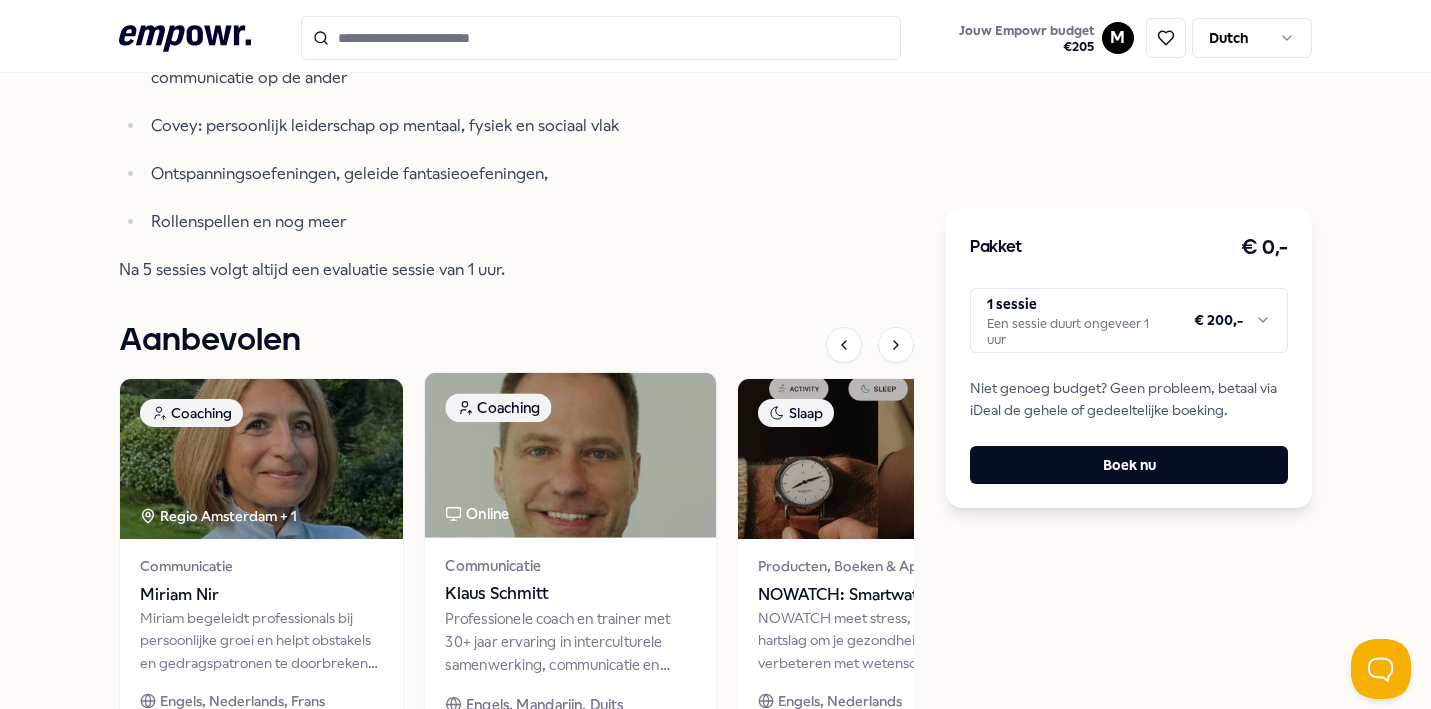 scroll, scrollTop: 1859, scrollLeft: 0, axis: vertical 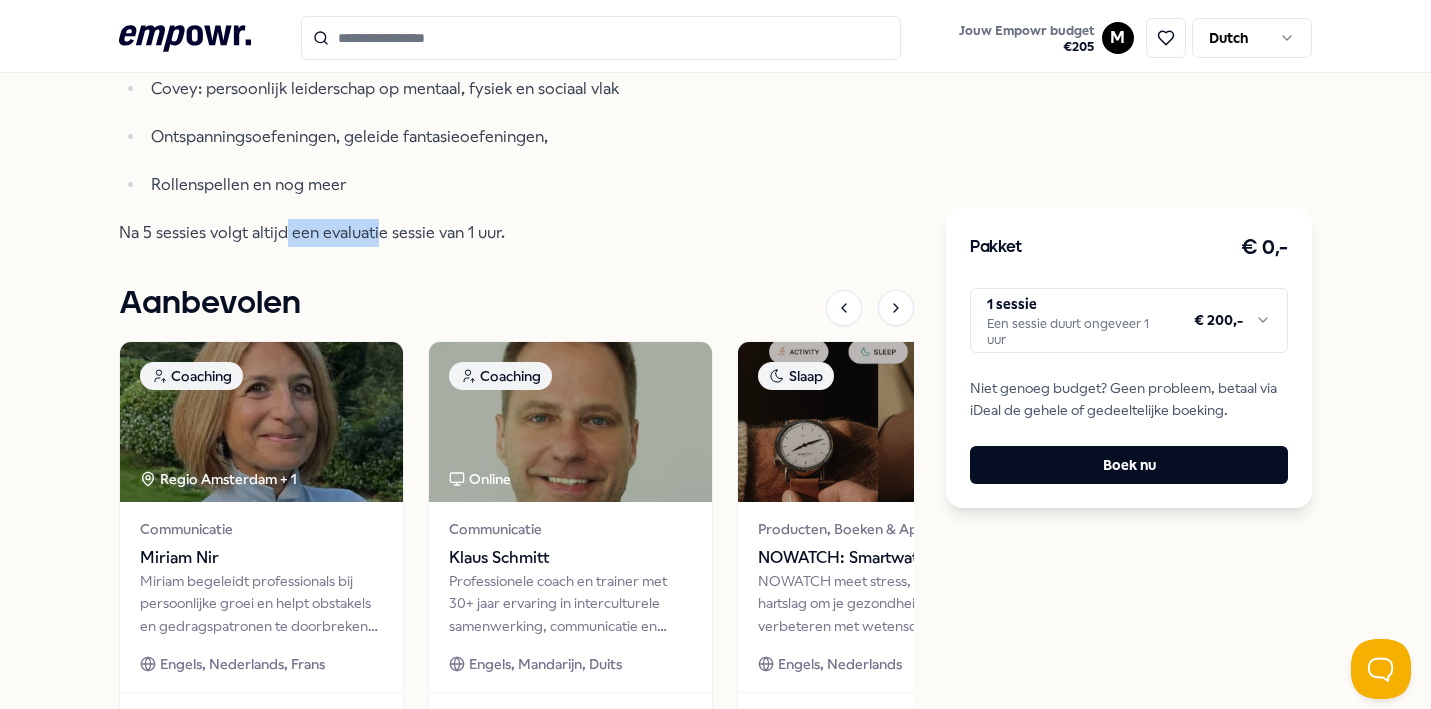 click on "Na 5 sessies volgt altijd een evaluatie sessie van 1 uur." at bounding box center (444, 233) 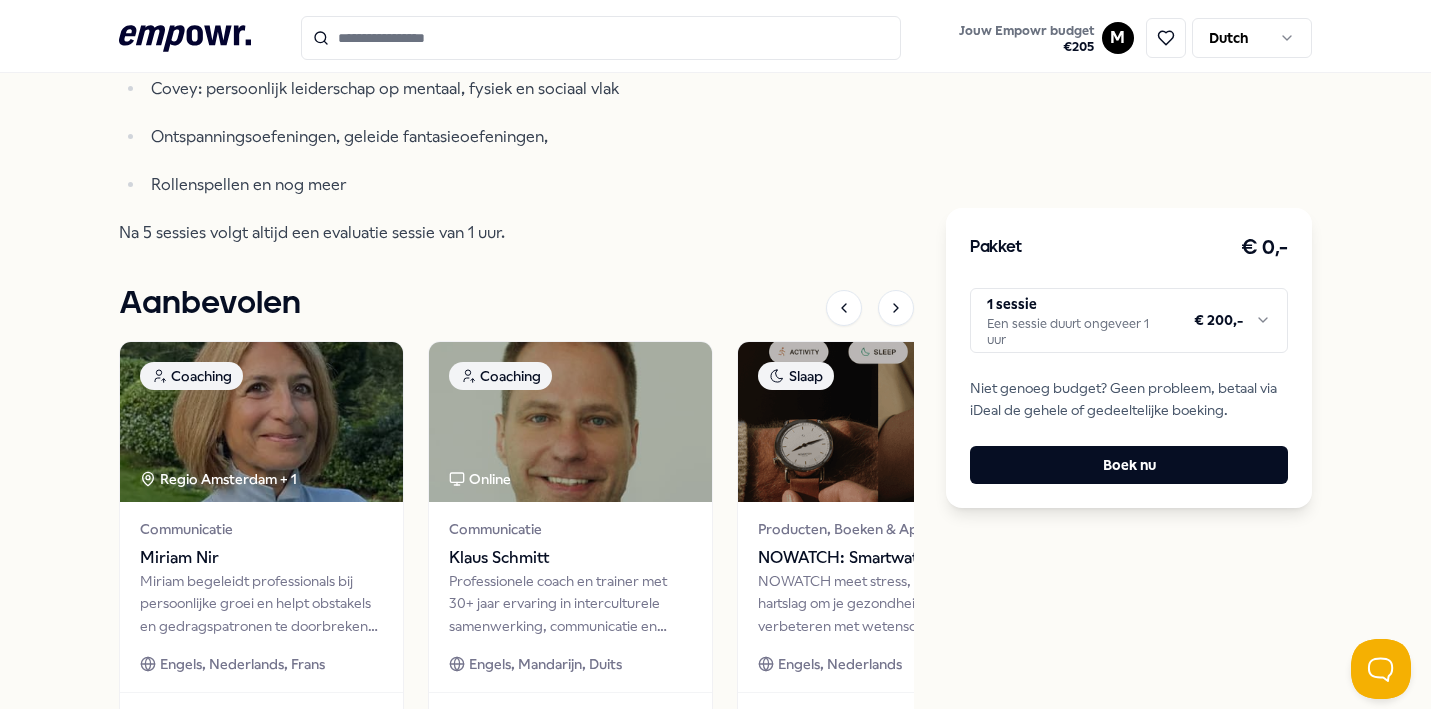 click on "Na 5 sessies volgt altijd een evaluatie sessie van 1 uur." at bounding box center (444, 233) 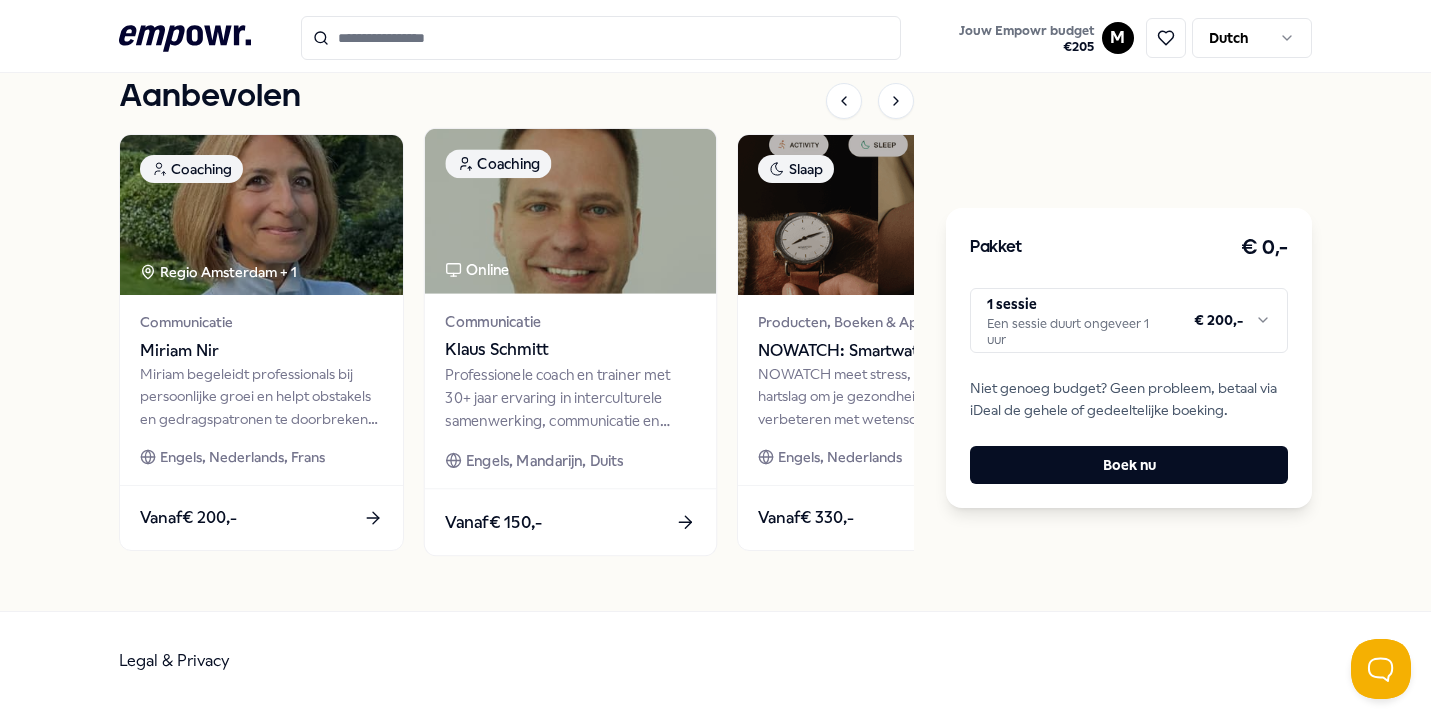 scroll, scrollTop: 2101, scrollLeft: 0, axis: vertical 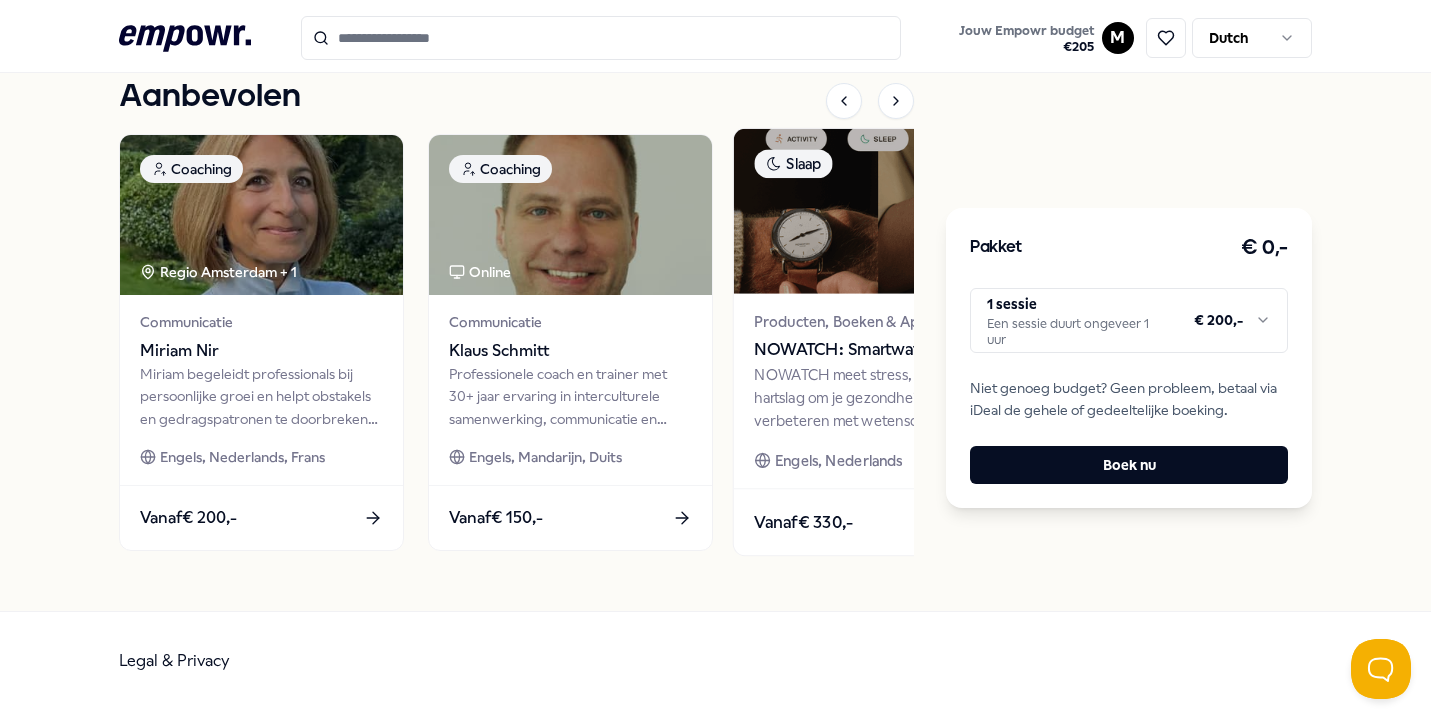 click on "Producten, Boeken & Apps  NOWATCH: Smartwatch NOWATCH meet stress, slaap en hartslag om je gezondheid te verbeteren met
wetenschappelijk gevalideerde gegevens. Engels, Nederlands" at bounding box center [879, 391] 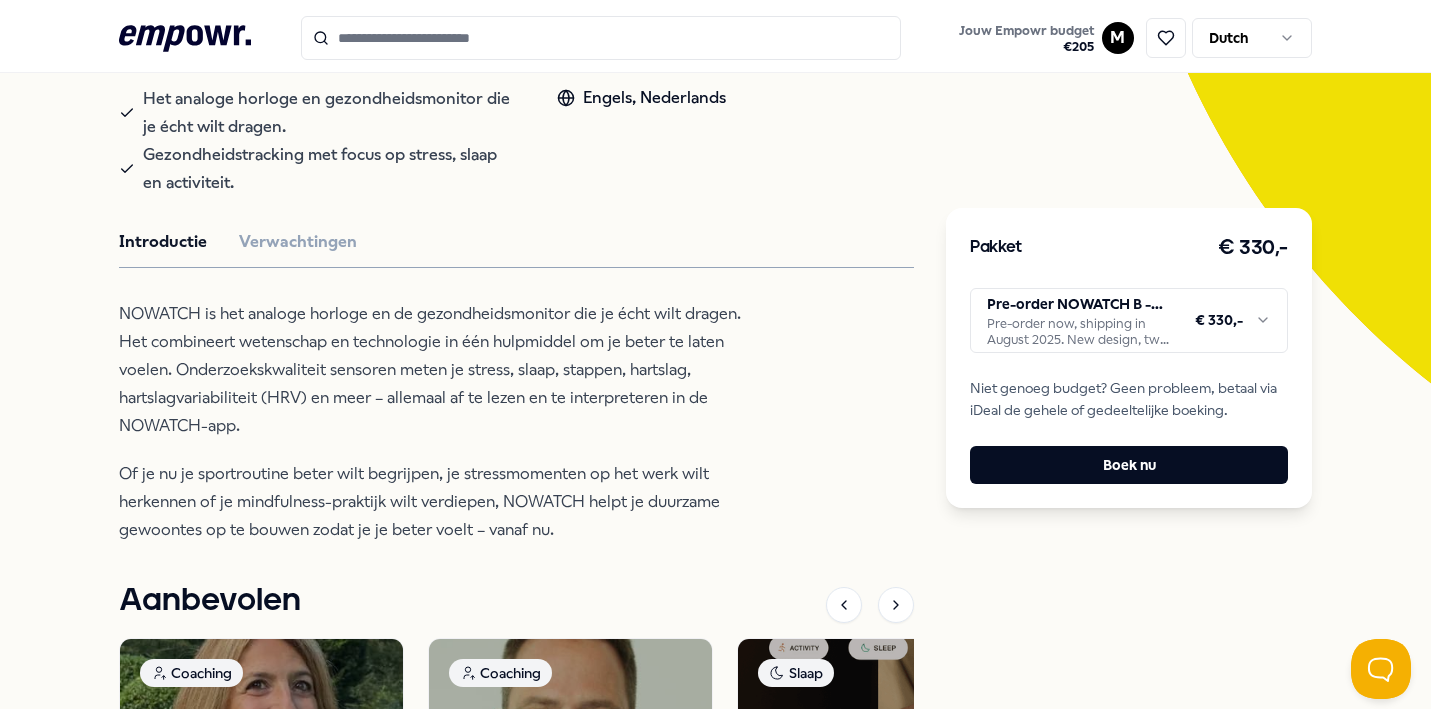 scroll, scrollTop: 389, scrollLeft: 0, axis: vertical 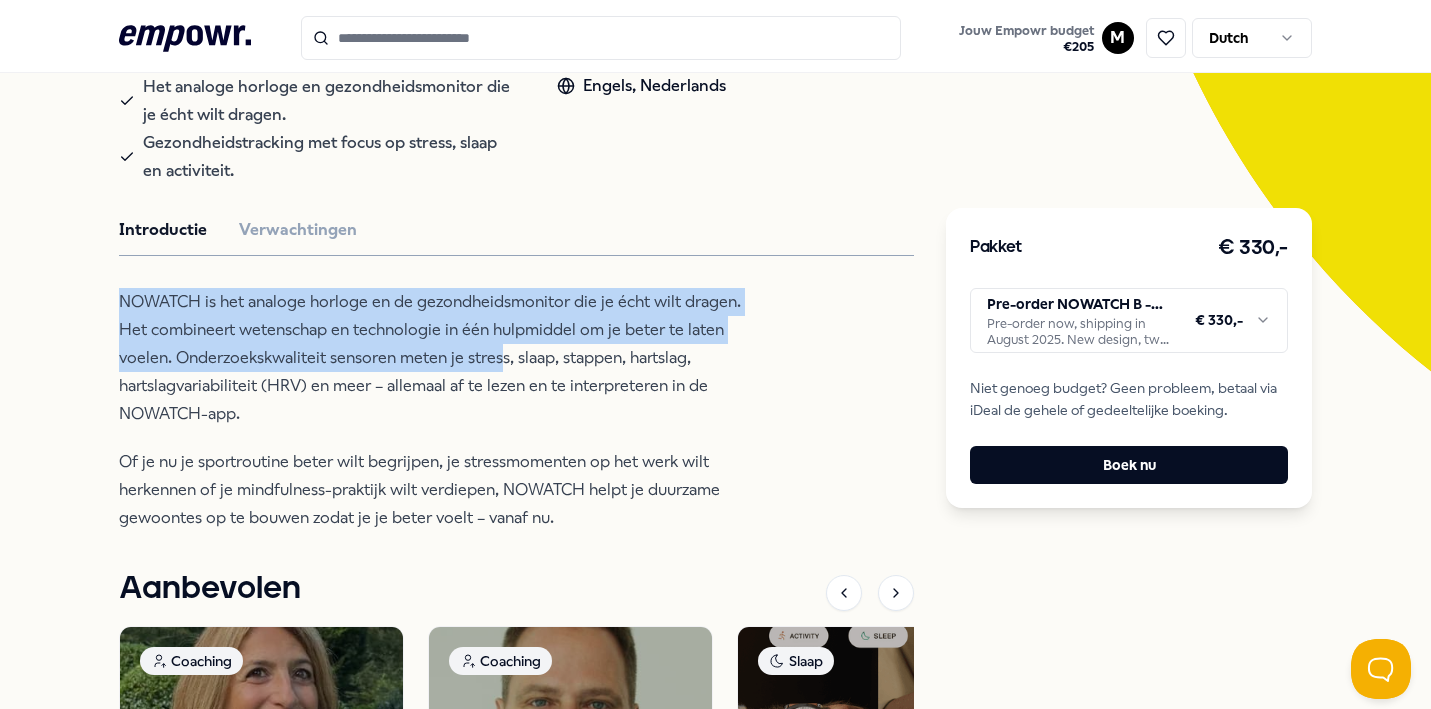 click on "NoWatch Slaap NOWATCH: Smartwatch NOWATCH meet stress, slaap en hartslag om je gezondheid te verbeteren met wetenschappelijk gevalideerde gegevens. Het analoge horloge en gezondheidsmonitor die je écht wilt dragen. Gezondheidstracking met focus op stress, slaap en activiteit. Engels, Nederlands Introductie Verwachtingen NOWATCH is het analoge horloge en de gezondheidsmonitor die je écht wilt dragen. Het combineert wetenschap en technologie in één hulpmiddel om je beter te laten voelen. Onderzoekskwaliteit sensoren meten je stress, slaap, stappen, hartslag, hartslagvariabiliteit (HRV) en meer – allemaal af te lezen en te interpreteren in de NOWATCH-app. Of je nu je sportroutine beter wilt begrijpen, je stressmomenten op het werk wilt herkennen of je mindfulness-praktijk wilt verdiepen, NOWATCH helpt je duurzame gewoontes op te bouwen zodat je je beter voelt – vanaf nu. Aanbevolen Coaching Regio Amsterdam    + 1 Communicatie Miriam Nir Engels, Nederlands, Frans Vanaf  € 200,- Coaching Online Vanaf" at bounding box center [516, 451] 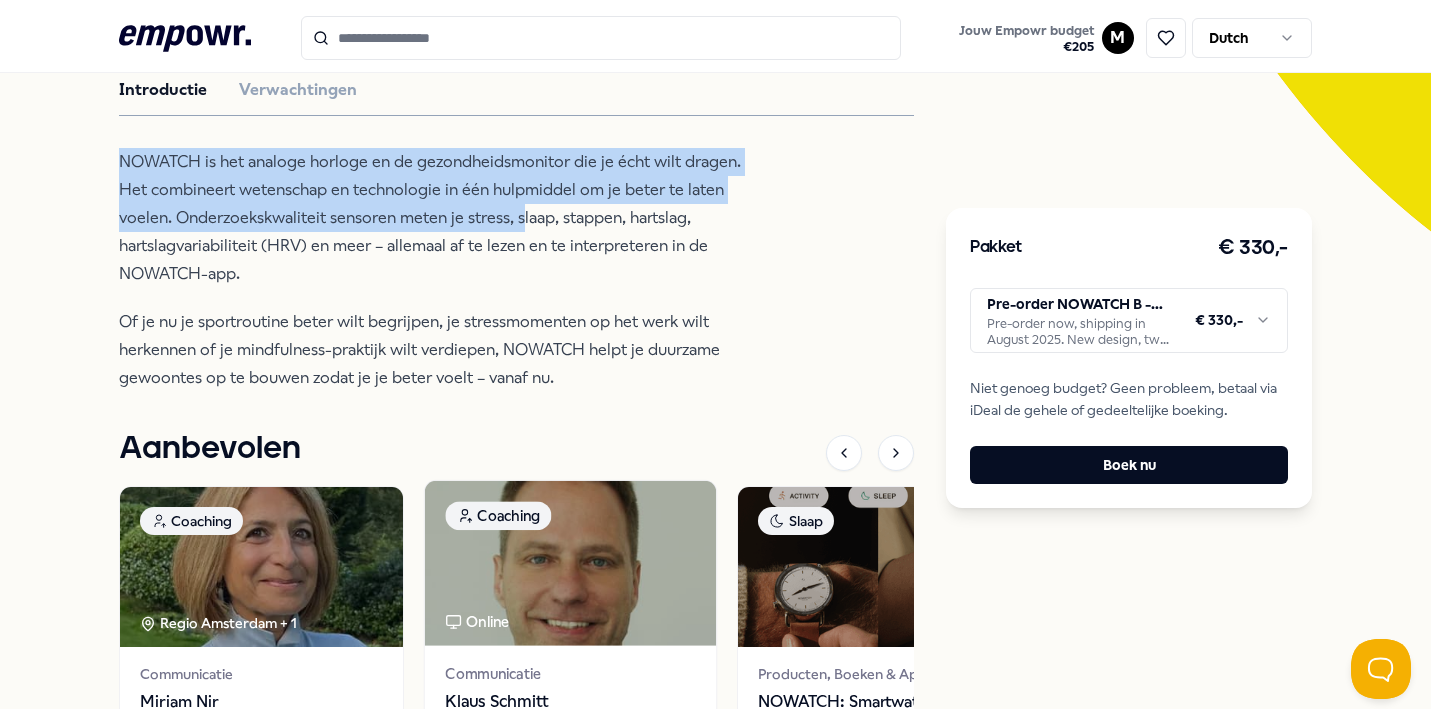 scroll, scrollTop: 0, scrollLeft: 0, axis: both 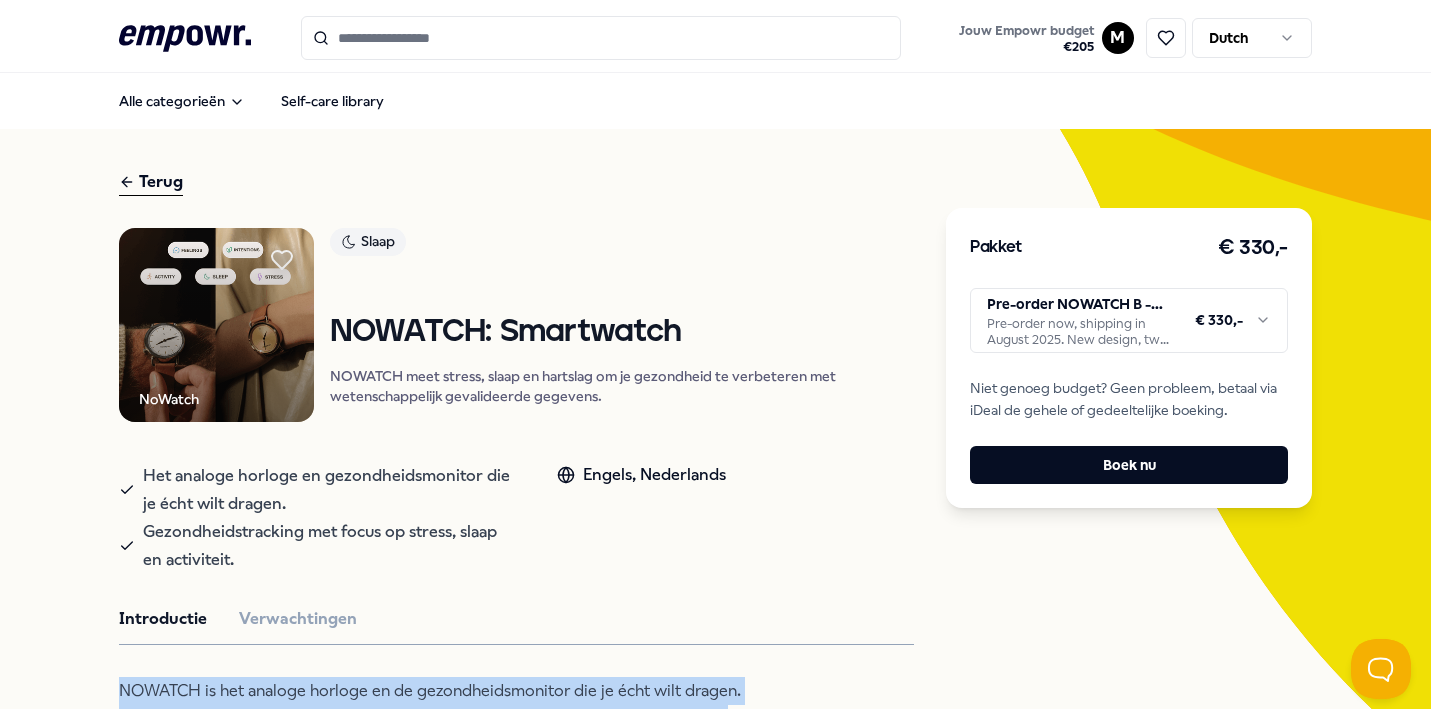 click on "Jouw Empowr budget € 205 M Dutch Alle categorieën   Self-care library Terug NoWatch Slaap NOWATCH: Smartwatch NOWATCH meet stress, slaap en hartslag om je gezondheid te verbeteren met wetenschappelijk gevalideerde gegevens. Het analoge horloge en gezondheidsmonitor die je écht wilt dragen. Gezondheidstracking met focus op stress, slaap en activiteit. Engels, Nederlands Introductie Verwachtingen NOWATCH is het analoge horloge en de gezondheidsmonitor die je écht wilt dragen. Het combineert wetenschap en technologie in één hulpmiddel om je beter te laten voelen. Onderzoekskwaliteit sensoren meten je stress, slaap, stappen, hartslag, hartslagvariabiliteit (HRV) en meer – allemaal af te lezen en te interpreteren in de NOWATCH-app. Of je nu je sportroutine beter wilt begrijpen, je stressmomenten op het werk wilt herkennen of je mindfulness-praktijk wilt verdiepen, NOWATCH helpt je duurzame gewoontes op te bouwen zodat je je beter voelt – vanaf nu. Aanbevolen   + 1" at bounding box center [715, 354] 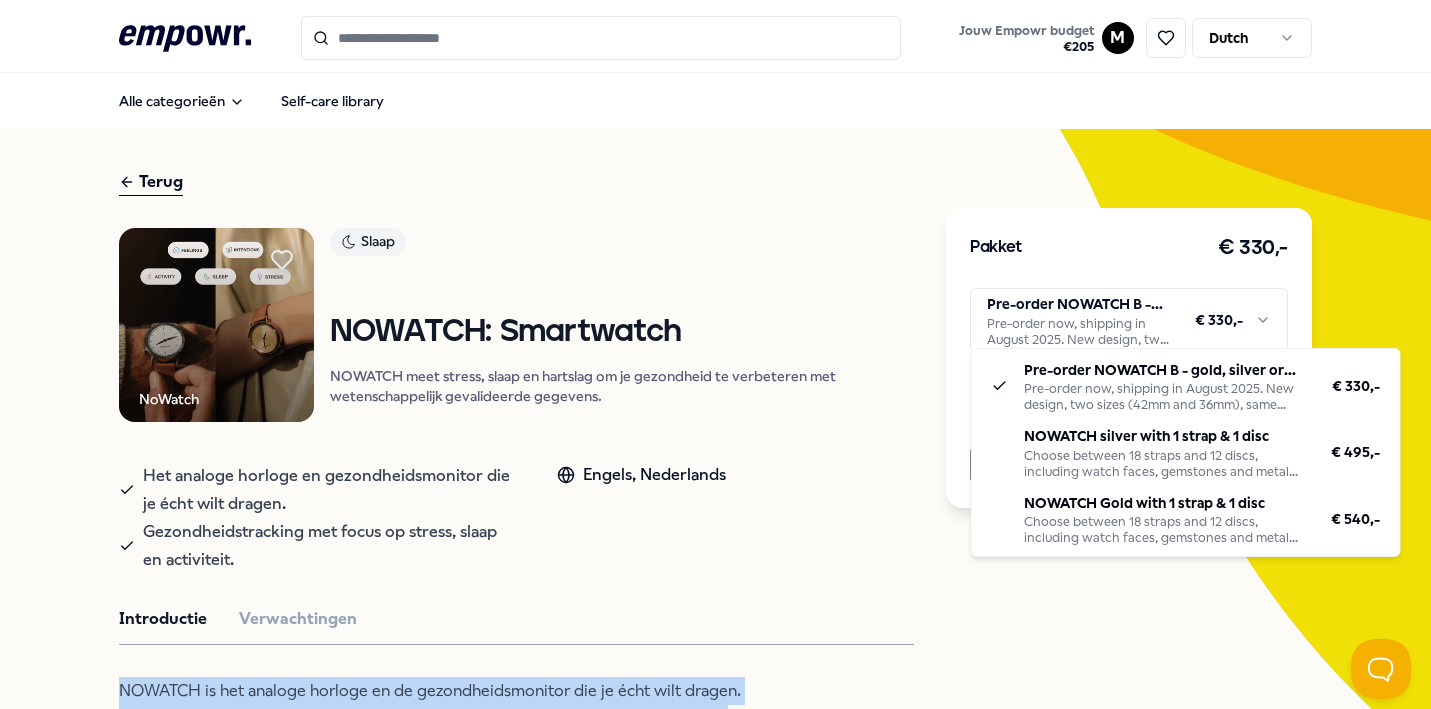 click on "Jouw Empowr budget € 205 M Dutch Alle categorieën   Self-care library Terug NoWatch Slaap NOWATCH: Smartwatch NOWATCH meet stress, slaap en hartslag om je gezondheid te verbeteren met wetenschappelijk gevalideerde gegevens. Het analoge horloge en gezondheidsmonitor die je écht wilt dragen. Gezondheidstracking met focus op stress, slaap en activiteit. Engels, Nederlands Introductie Verwachtingen NOWATCH is het analoge horloge en de gezondheidsmonitor die je écht wilt dragen. Het combineert wetenschap en technologie in één hulpmiddel om je beter te laten voelen. Onderzoekskwaliteit sensoren meten je stress, slaap, stappen, hartslag, hartslagvariabiliteit (HRV) en meer – allemaal af te lezen en te interpreteren in de NOWATCH-app. Of je nu je sportroutine beter wilt begrijpen, je stressmomenten op het werk wilt herkennen of je mindfulness-praktijk wilt verdiepen, NOWATCH helpt je duurzame gewoontes op te bouwen zodat je je beter voelt – vanaf nu. Aanbevolen   + 1" at bounding box center (715, 354) 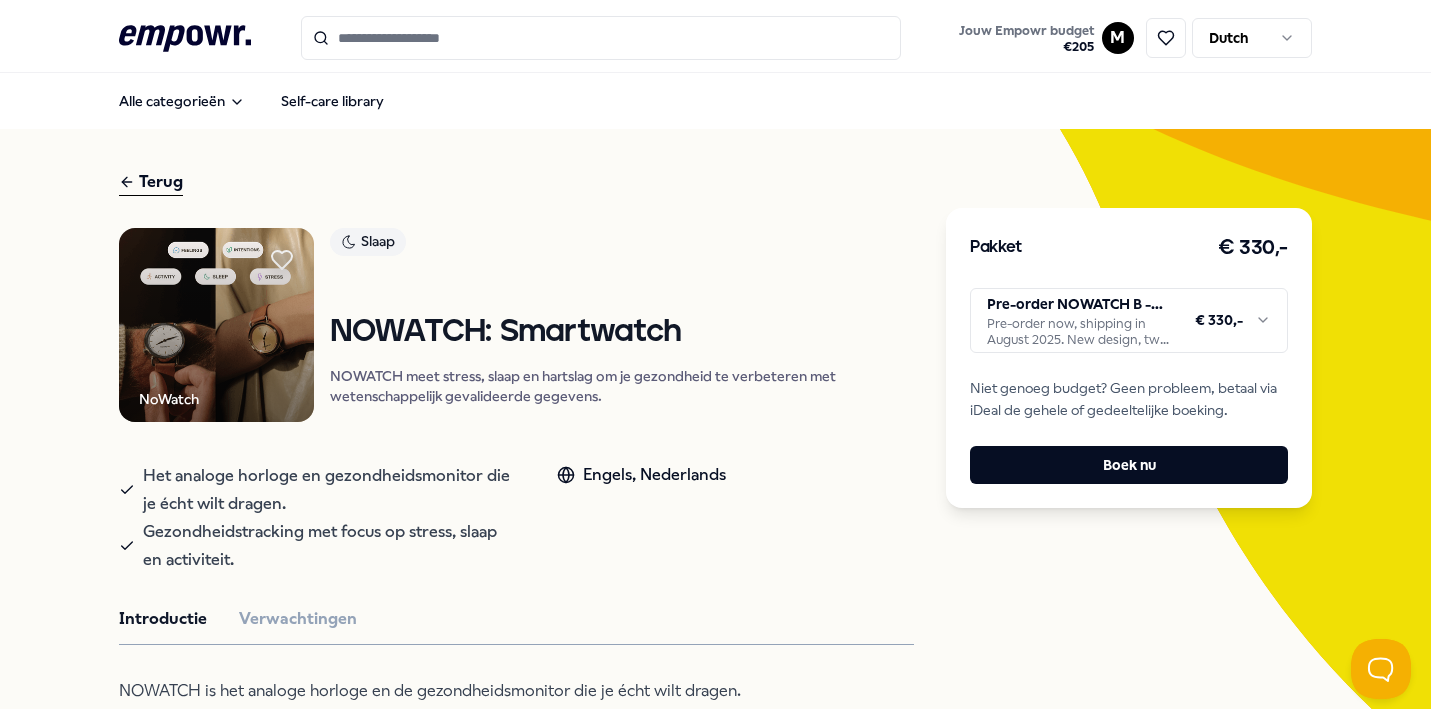 click at bounding box center [216, 325] 